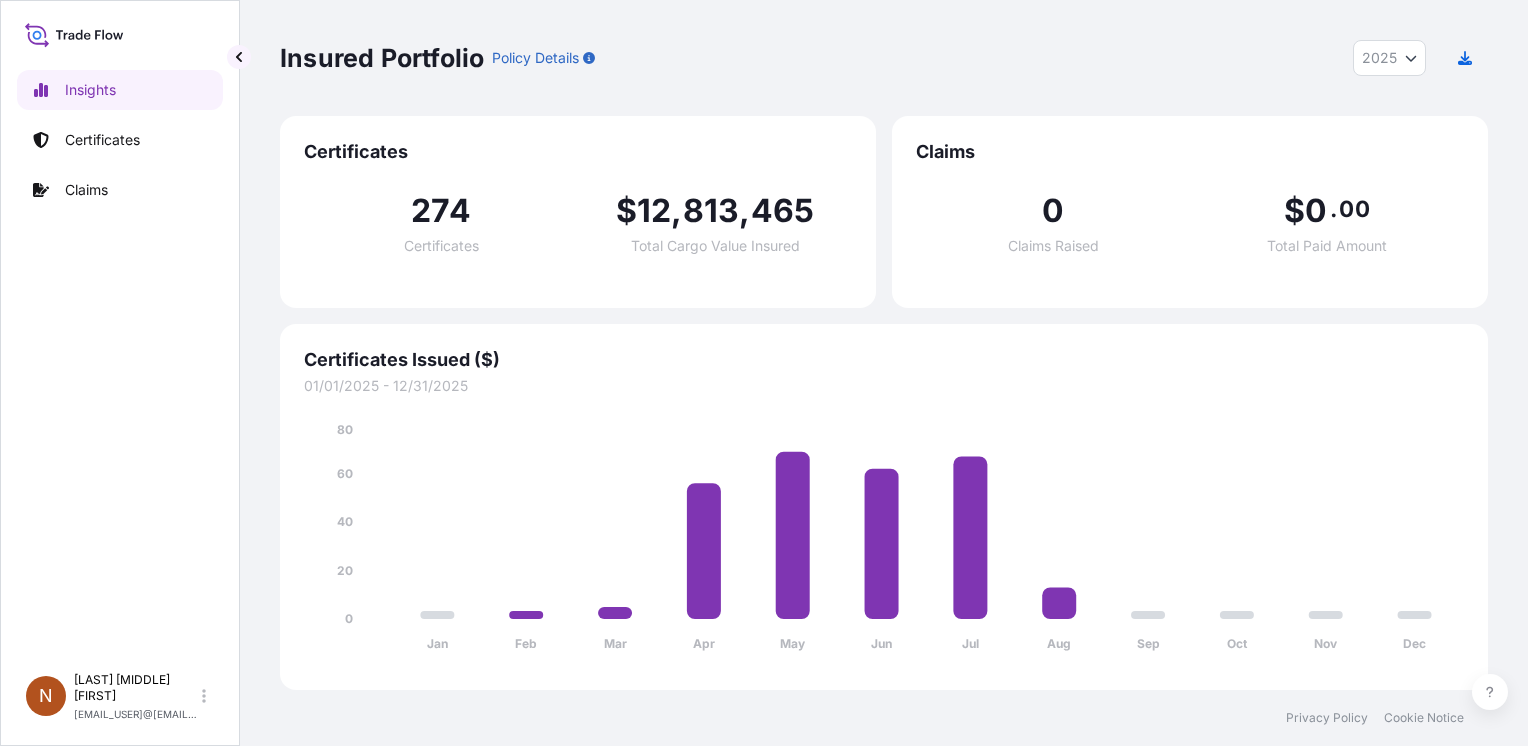 select on "2025" 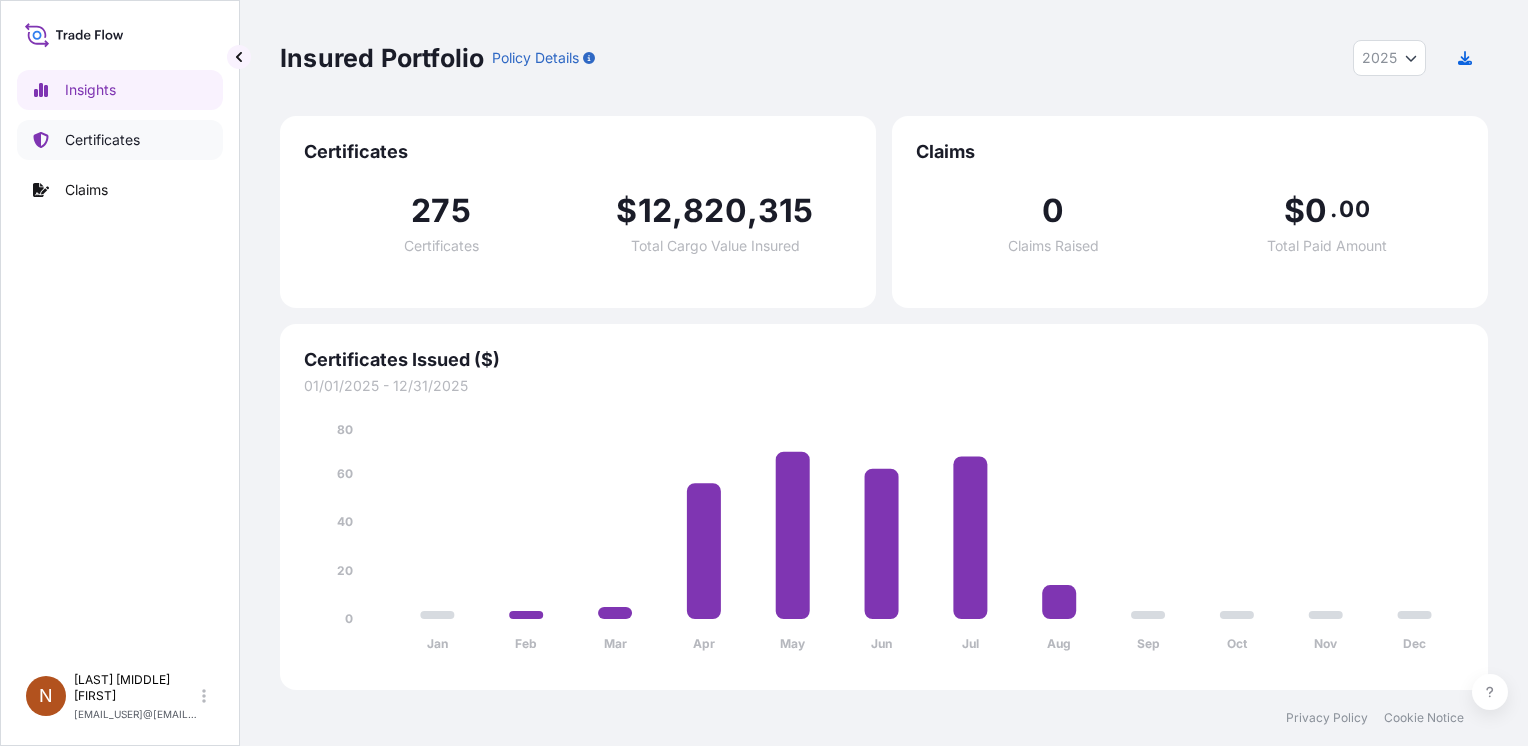 click on "Certificates" at bounding box center (102, 140) 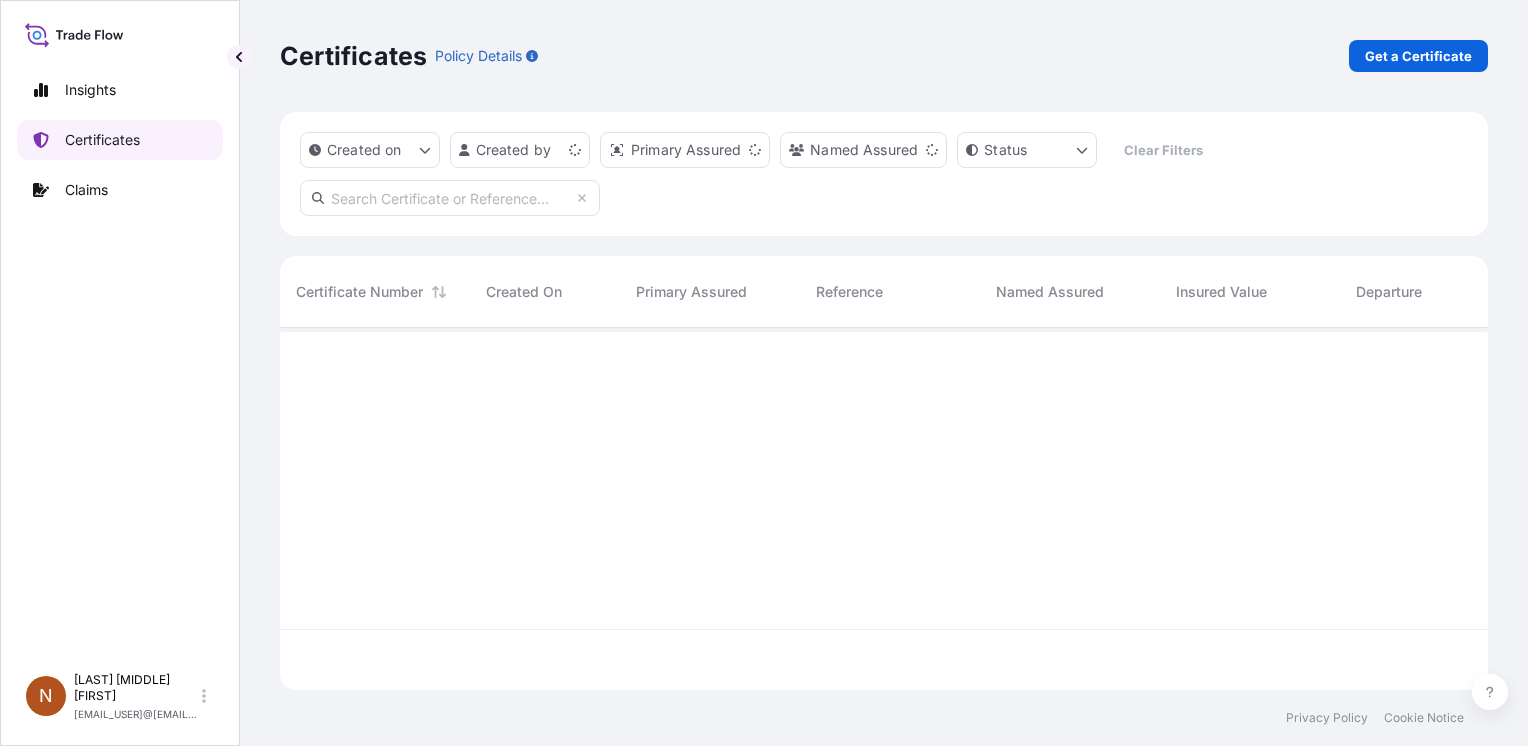 scroll, scrollTop: 16, scrollLeft: 16, axis: both 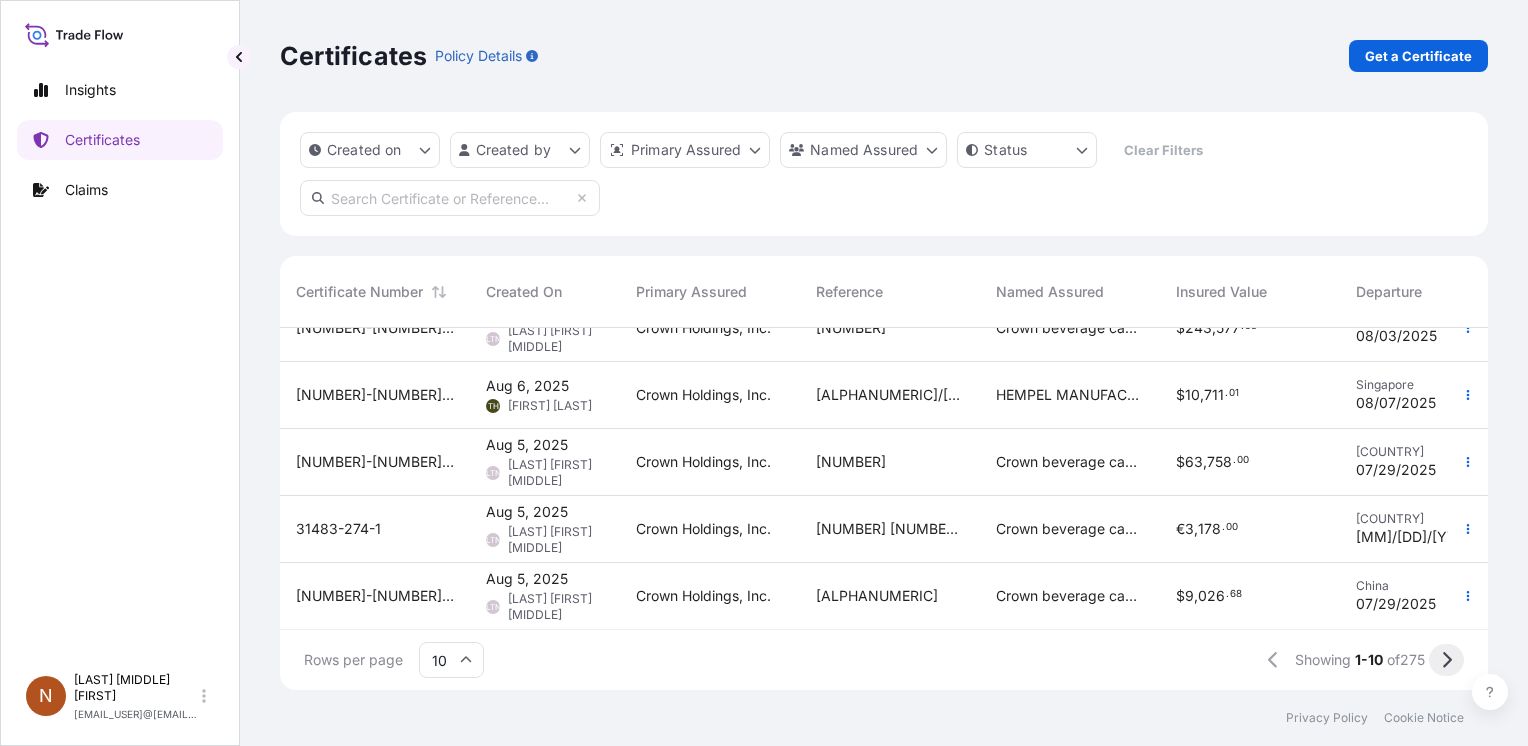 click 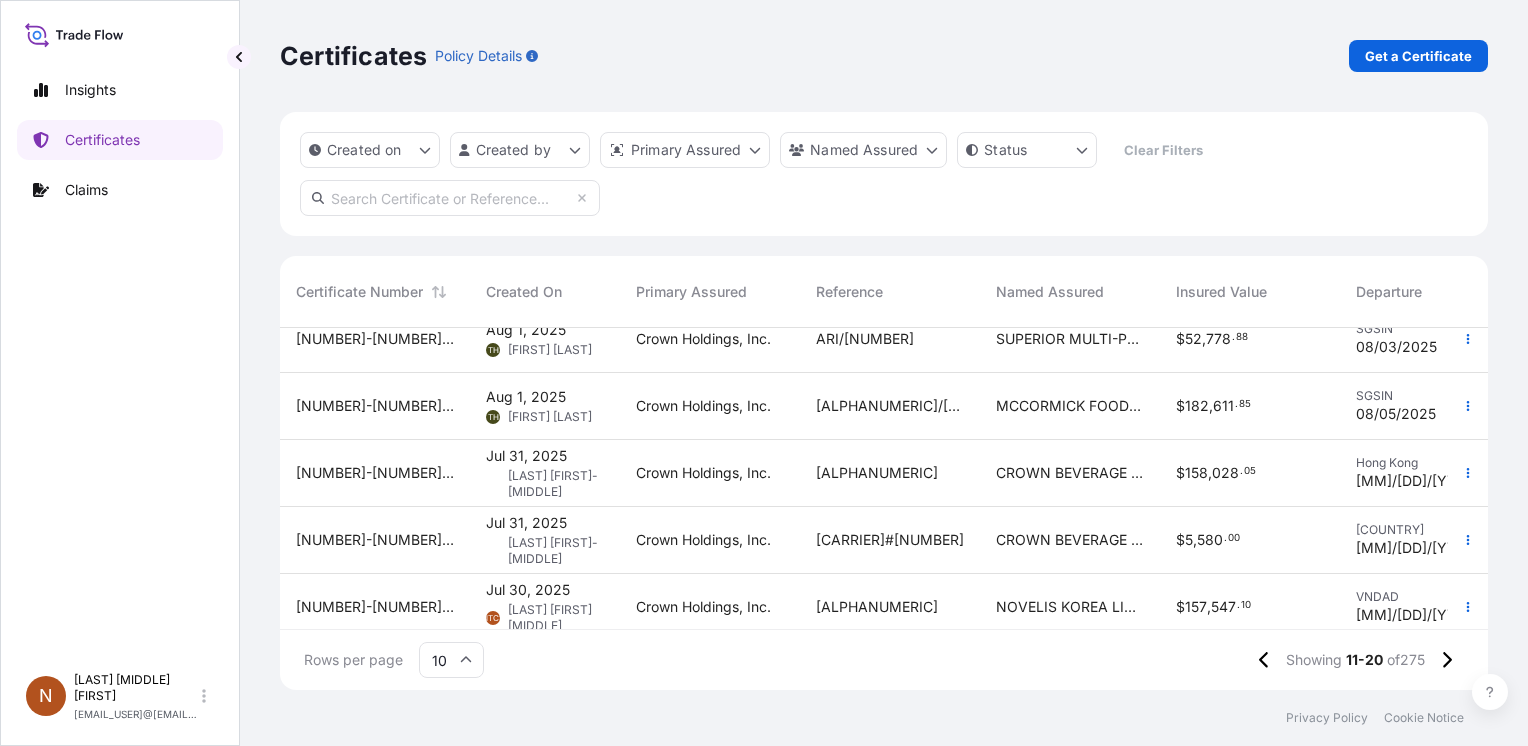 scroll, scrollTop: 383, scrollLeft: 0, axis: vertical 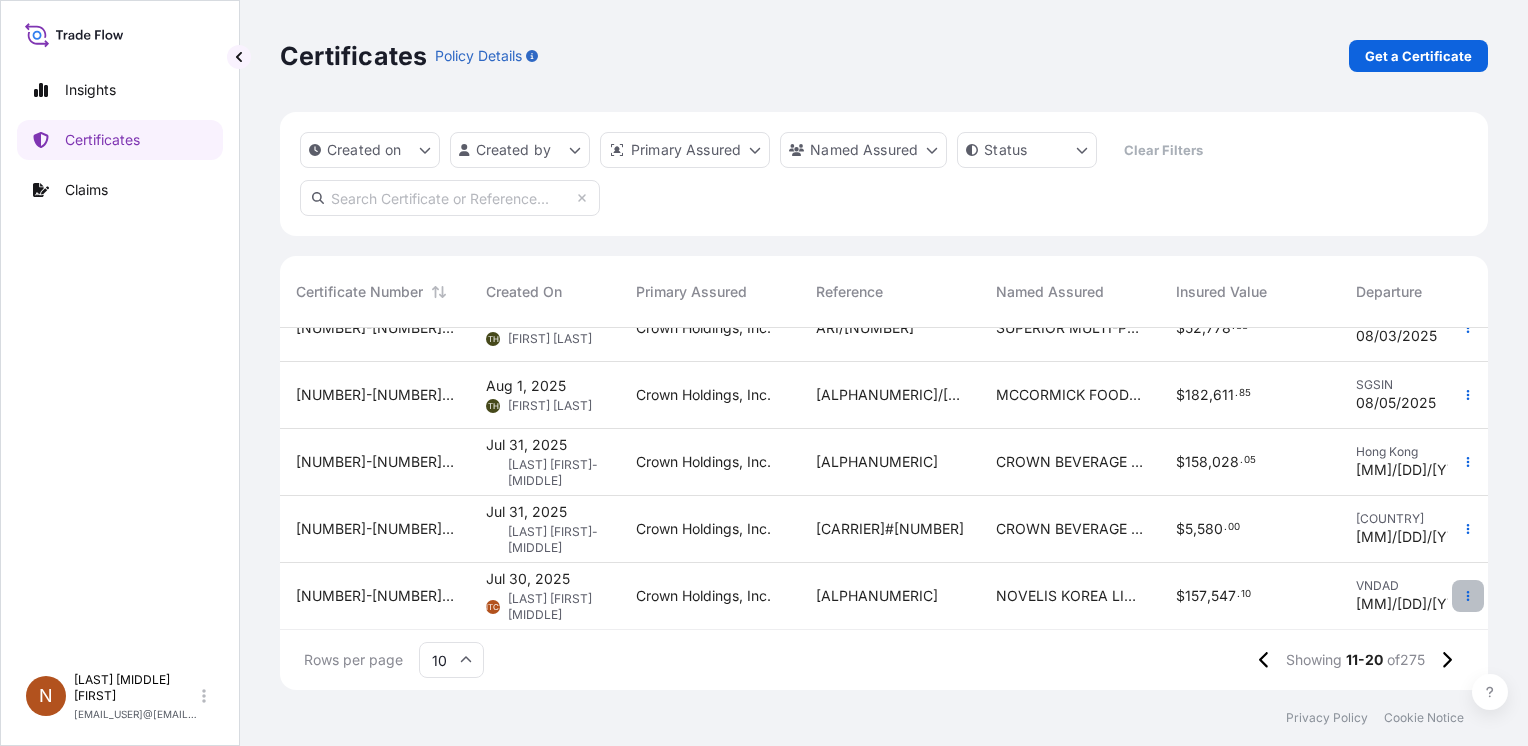 click 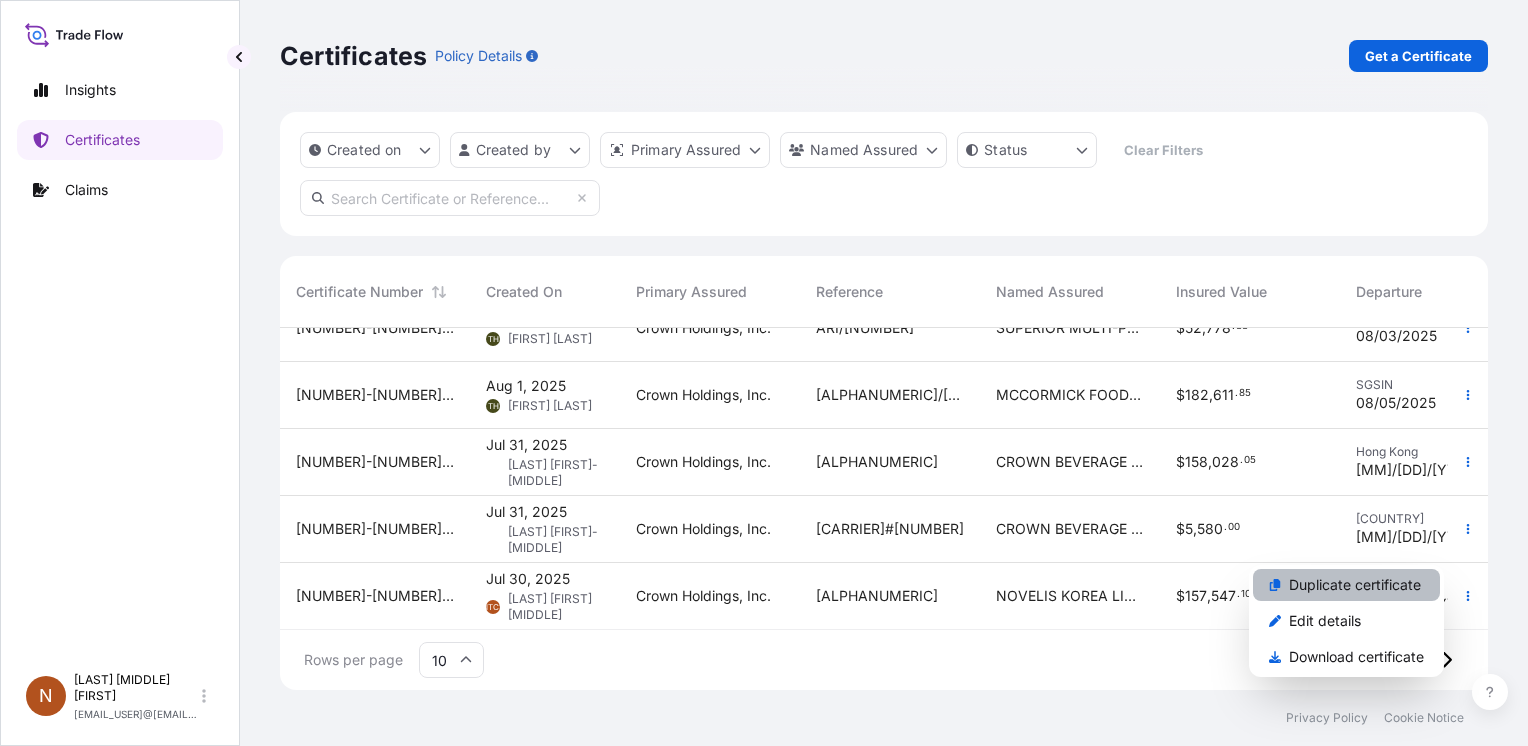 click on "Duplicate certificate" at bounding box center (1355, 585) 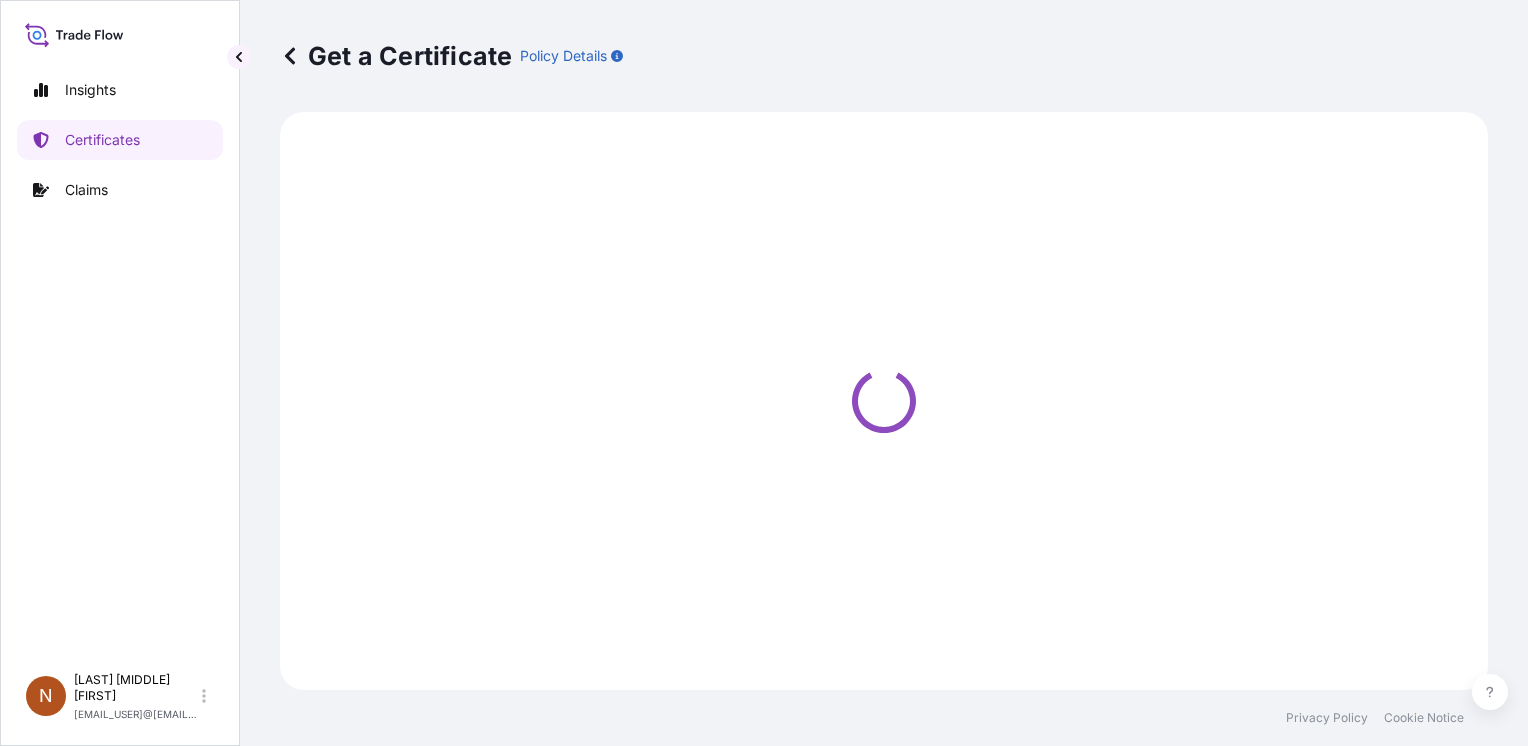 select on "Sea" 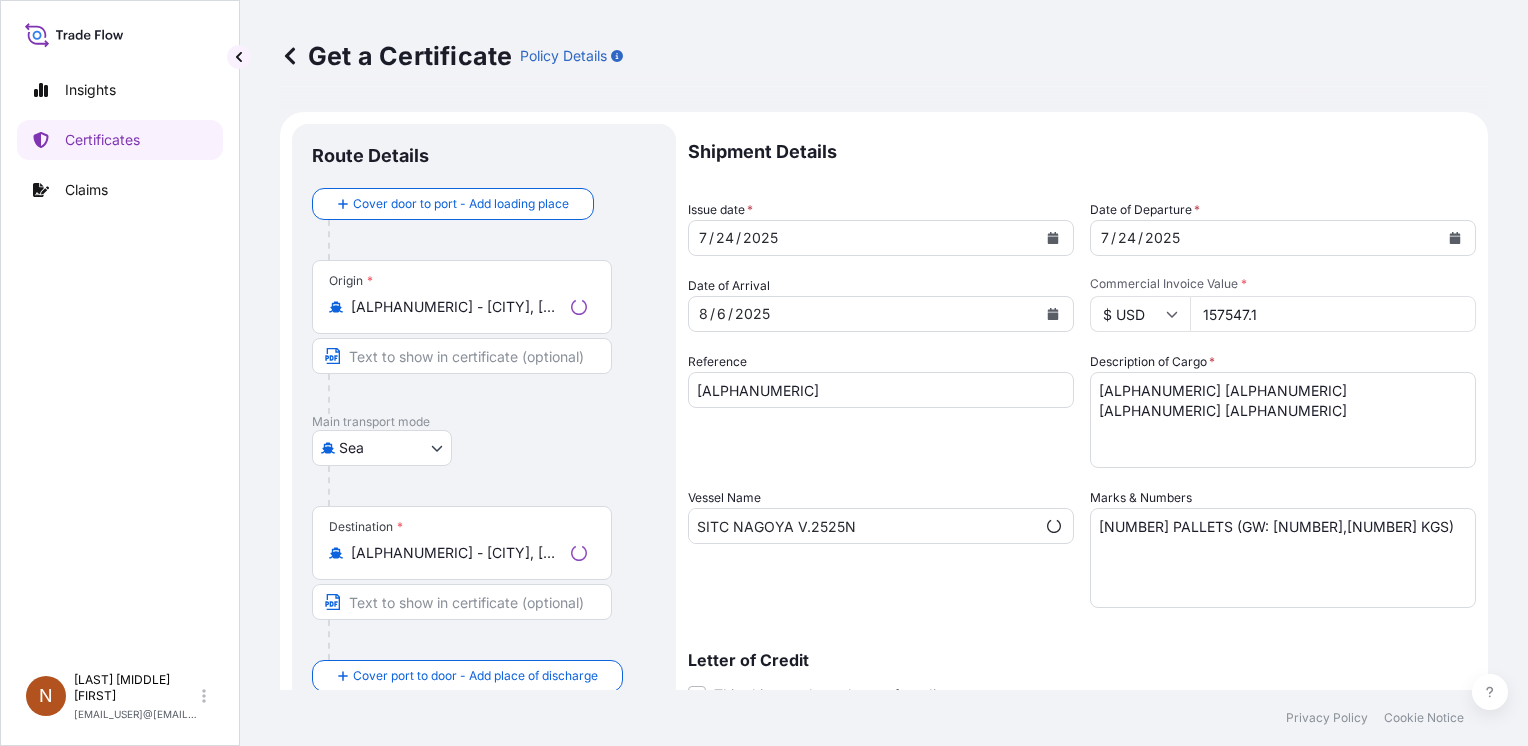 select on "31483" 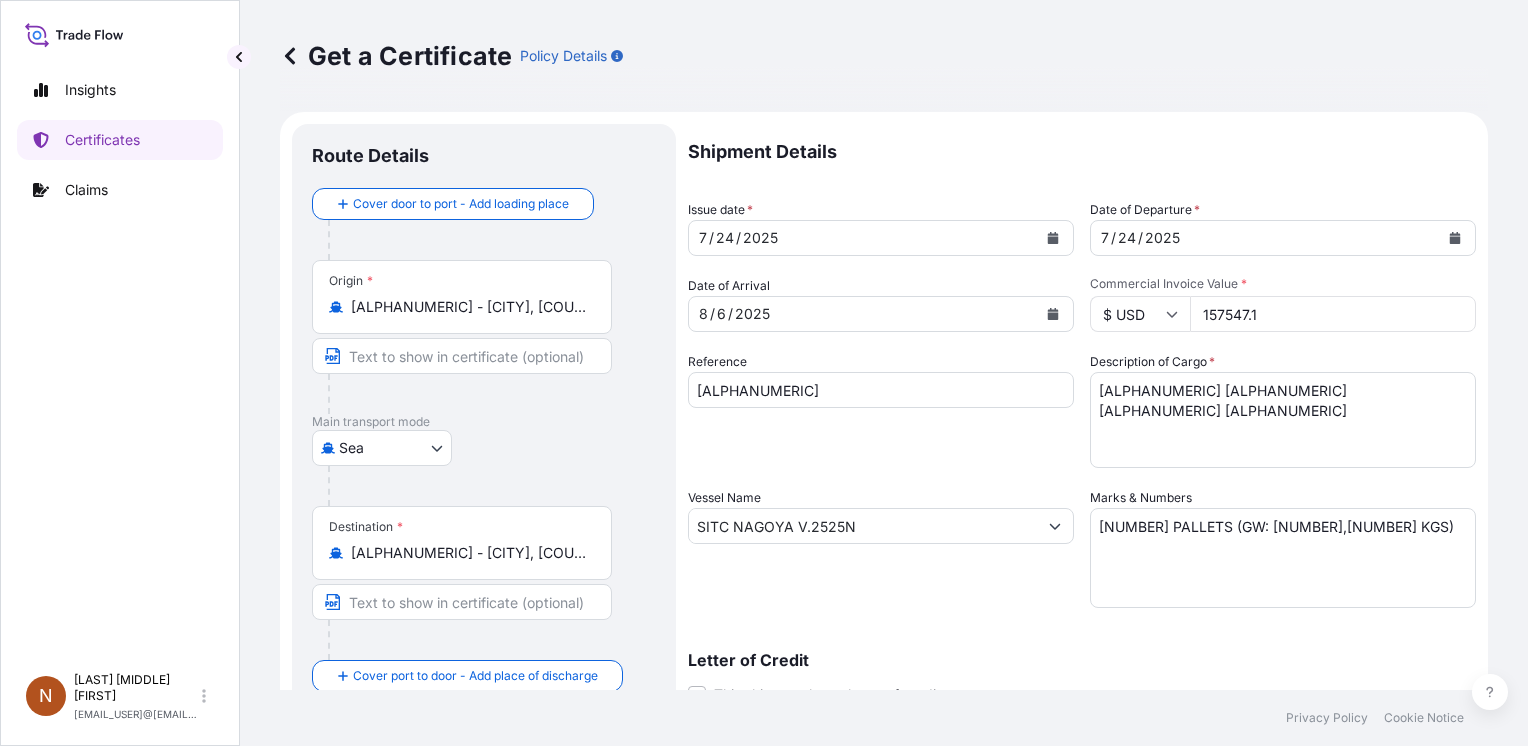 click on "Get a Certificate Policy Details" at bounding box center [884, 56] 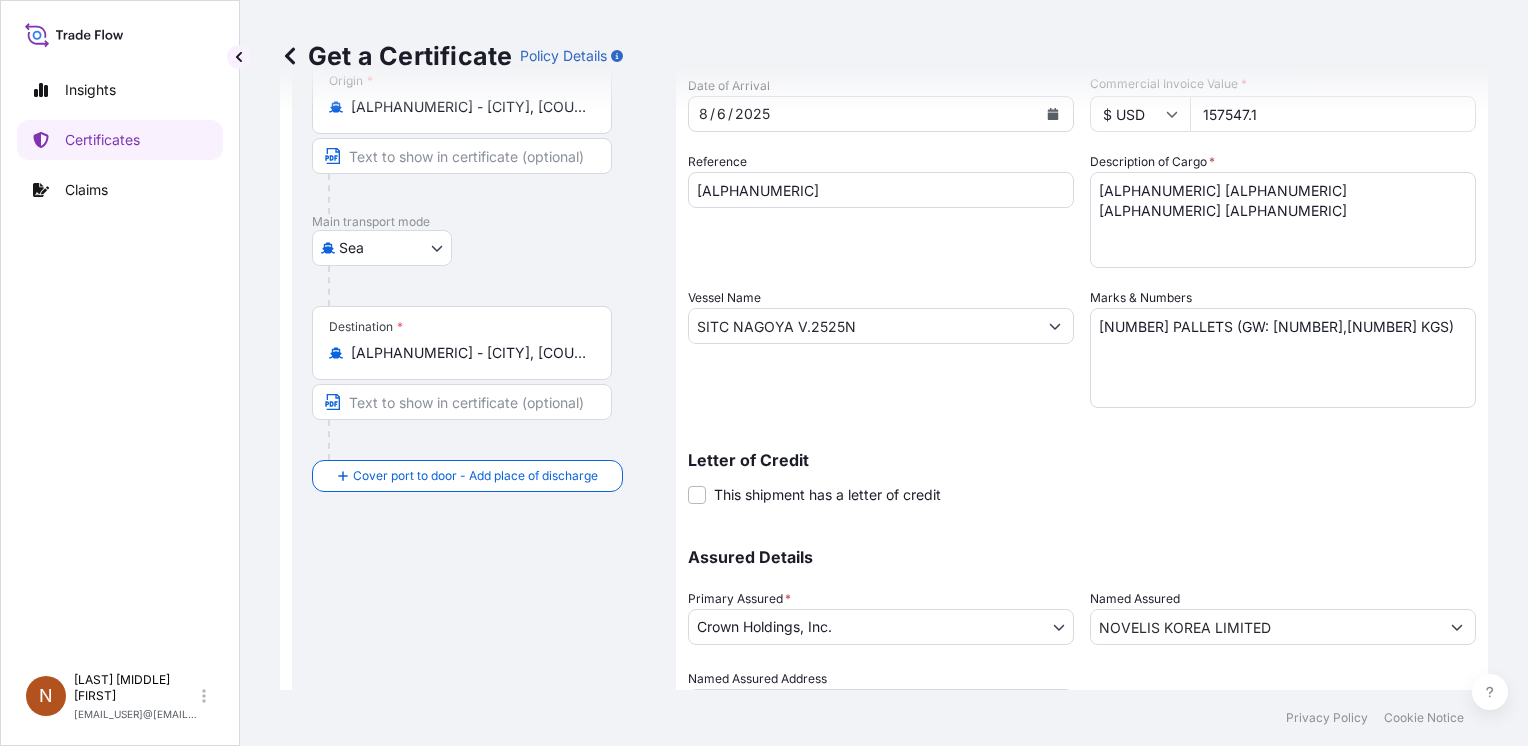 scroll, scrollTop: 0, scrollLeft: 0, axis: both 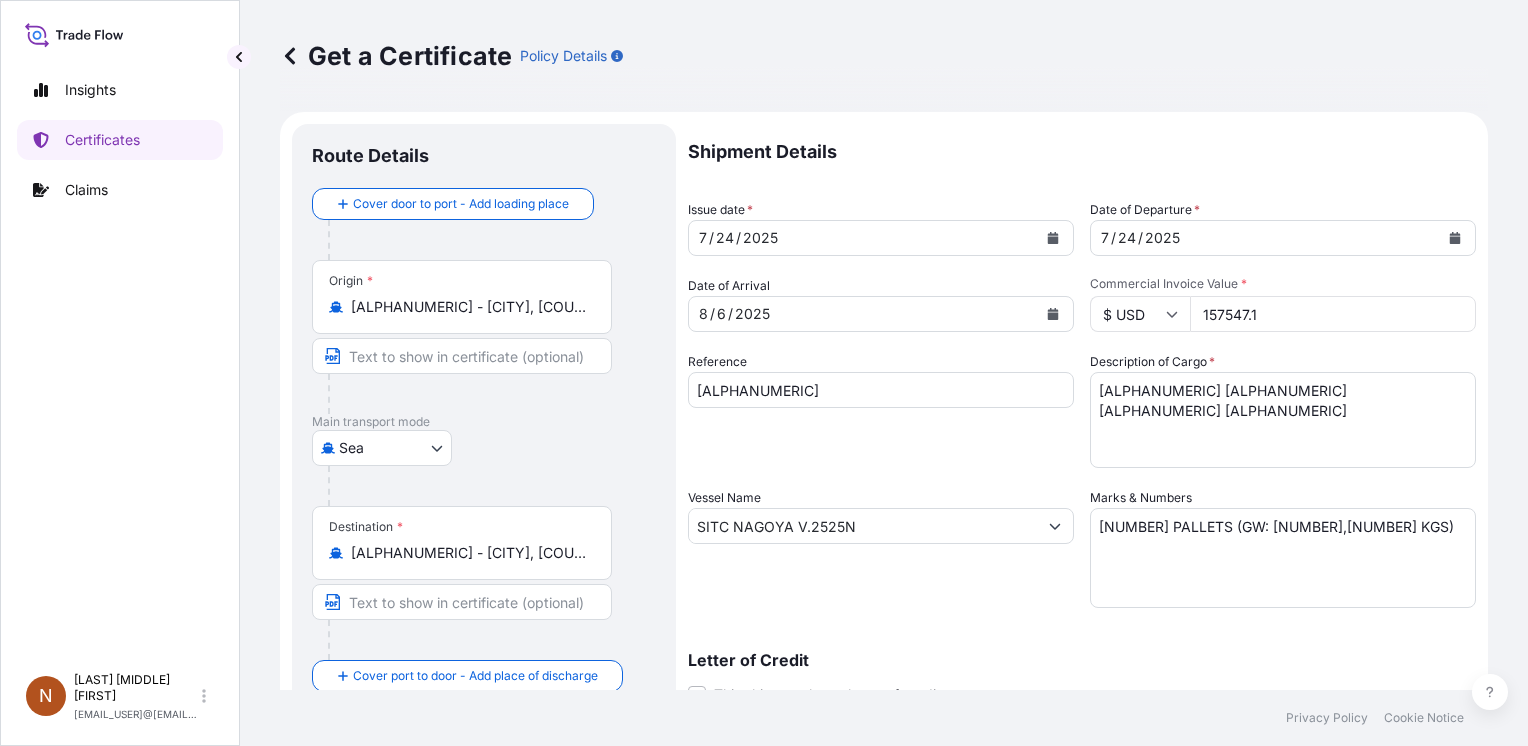 click on "Shipment Details" at bounding box center (1082, 152) 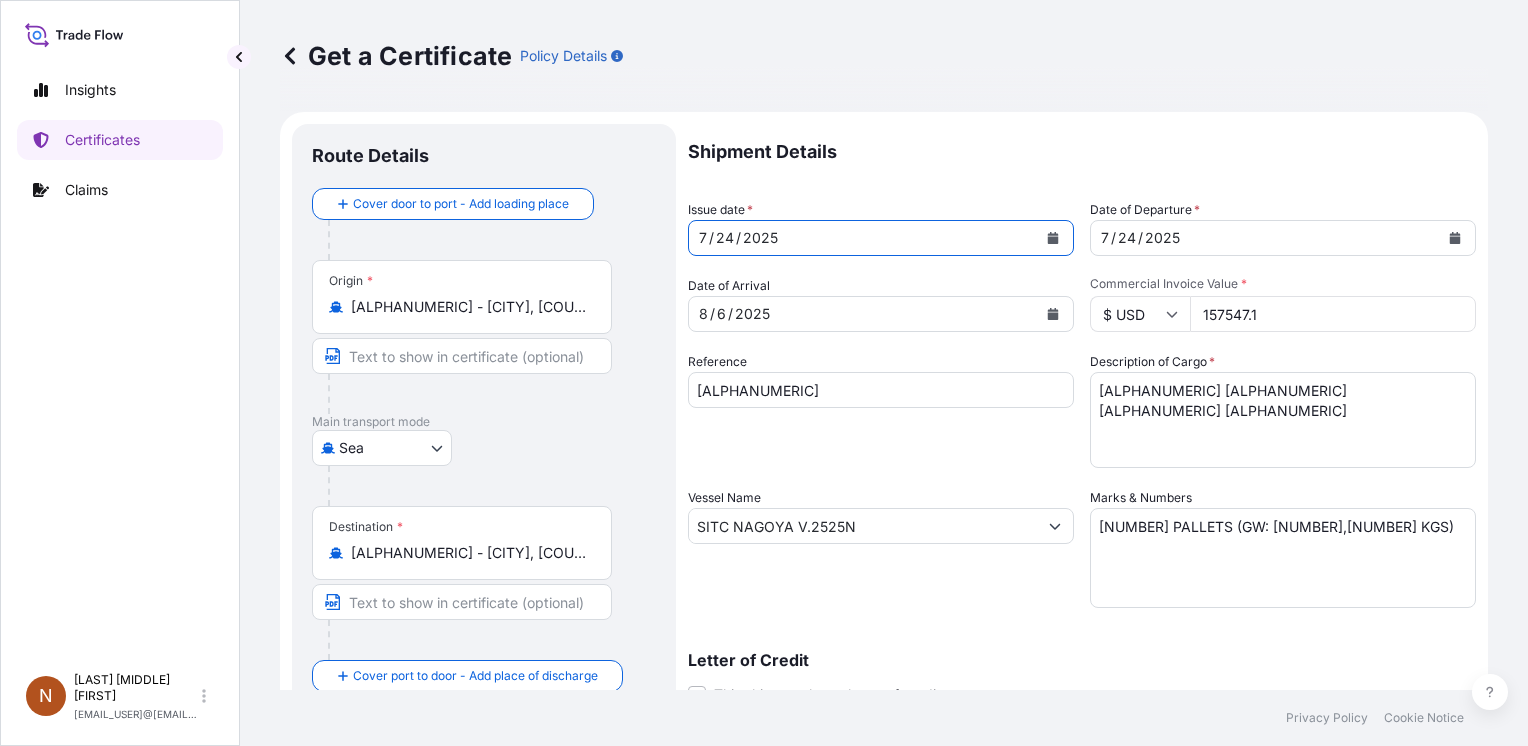 click on "[MM]/[DD]/[YYYY]" at bounding box center (863, 238) 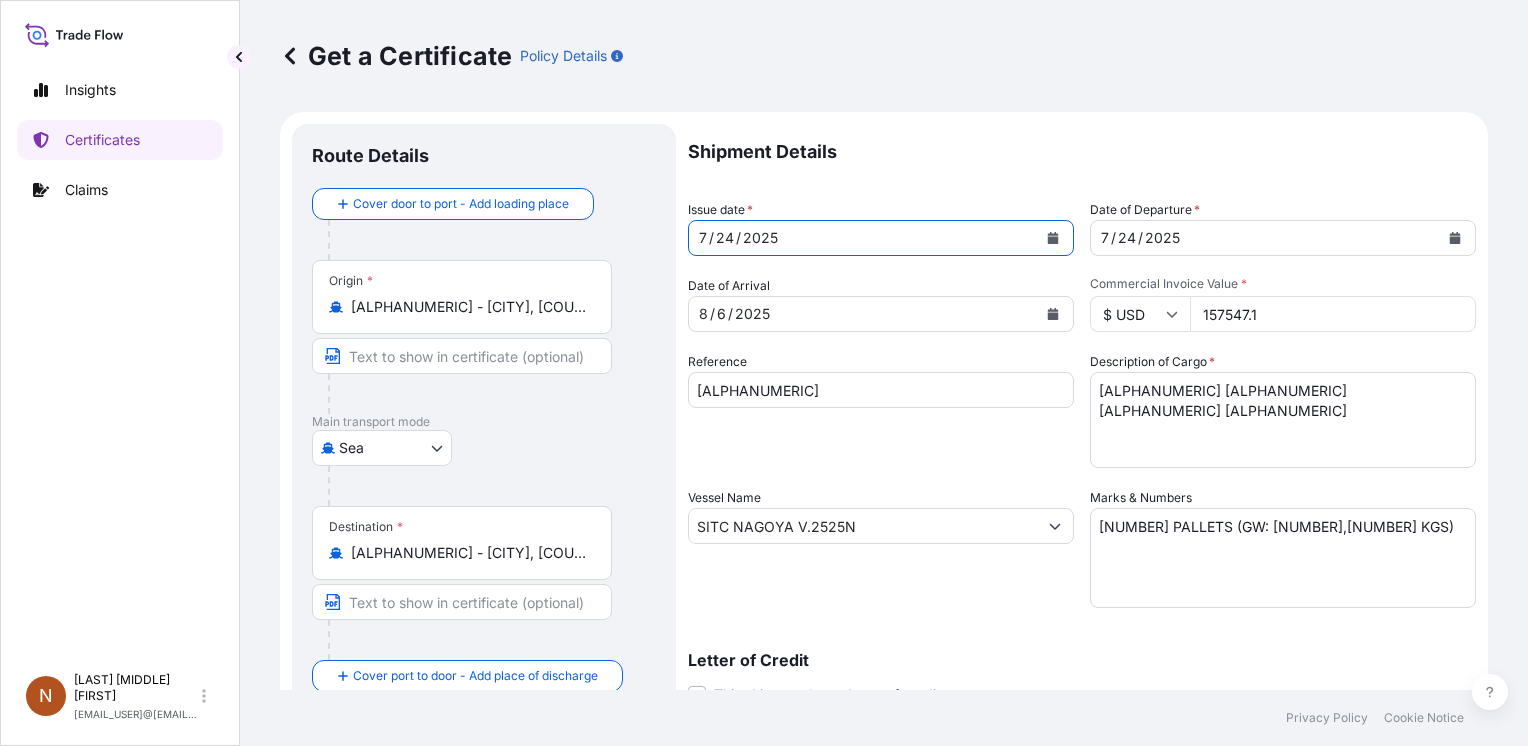drag, startPoint x: 731, startPoint y: 238, endPoint x: 716, endPoint y: 235, distance: 15.297058 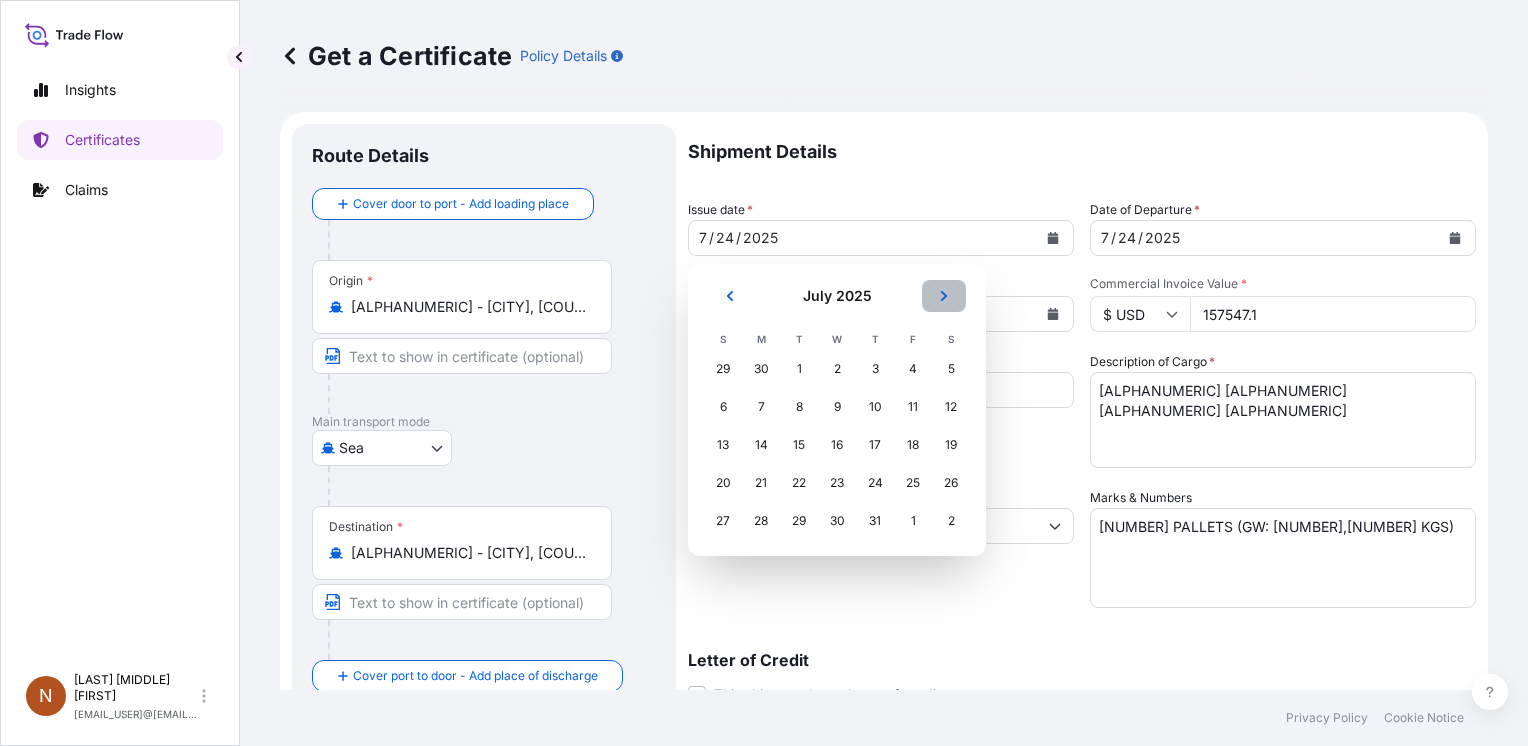 click 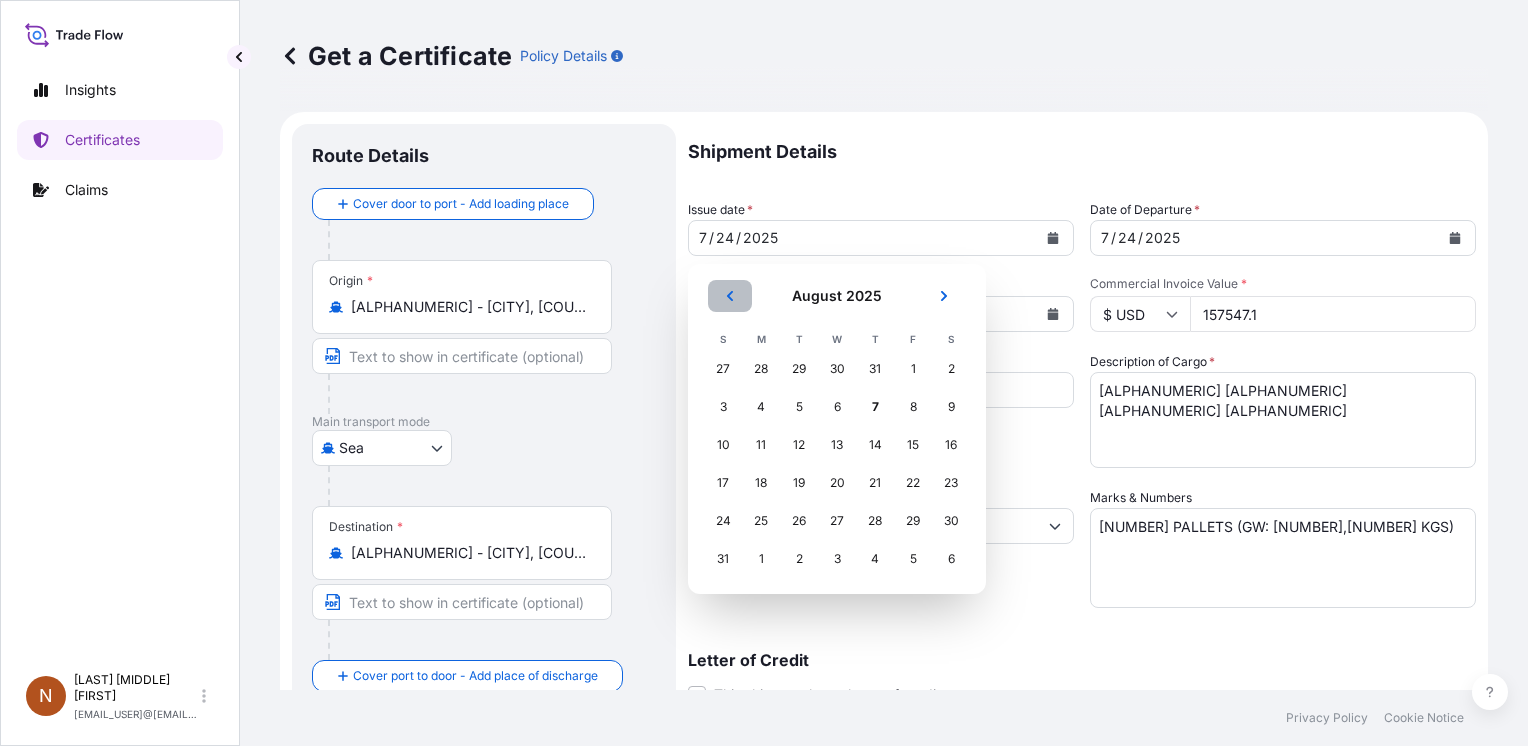 click 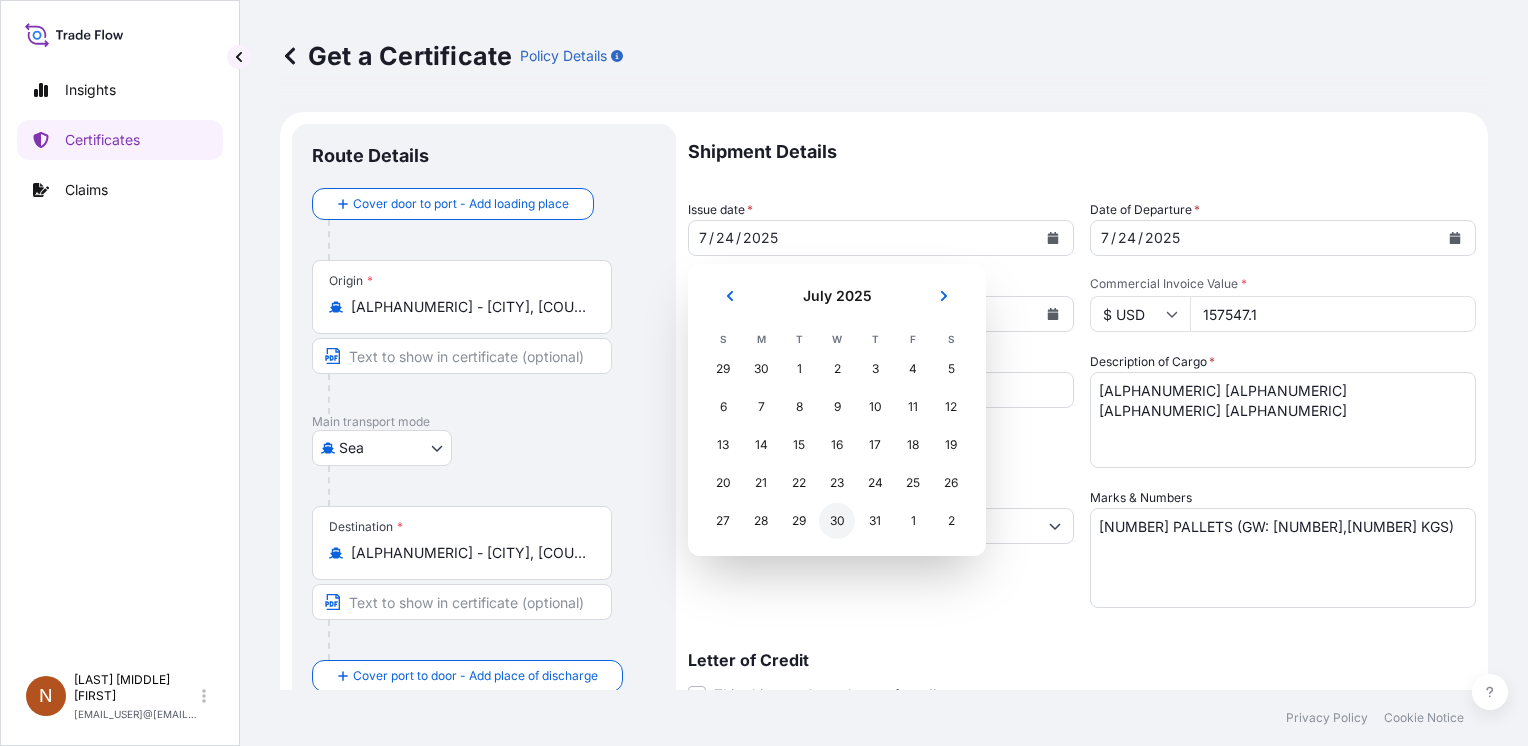 click on "30" at bounding box center [837, 521] 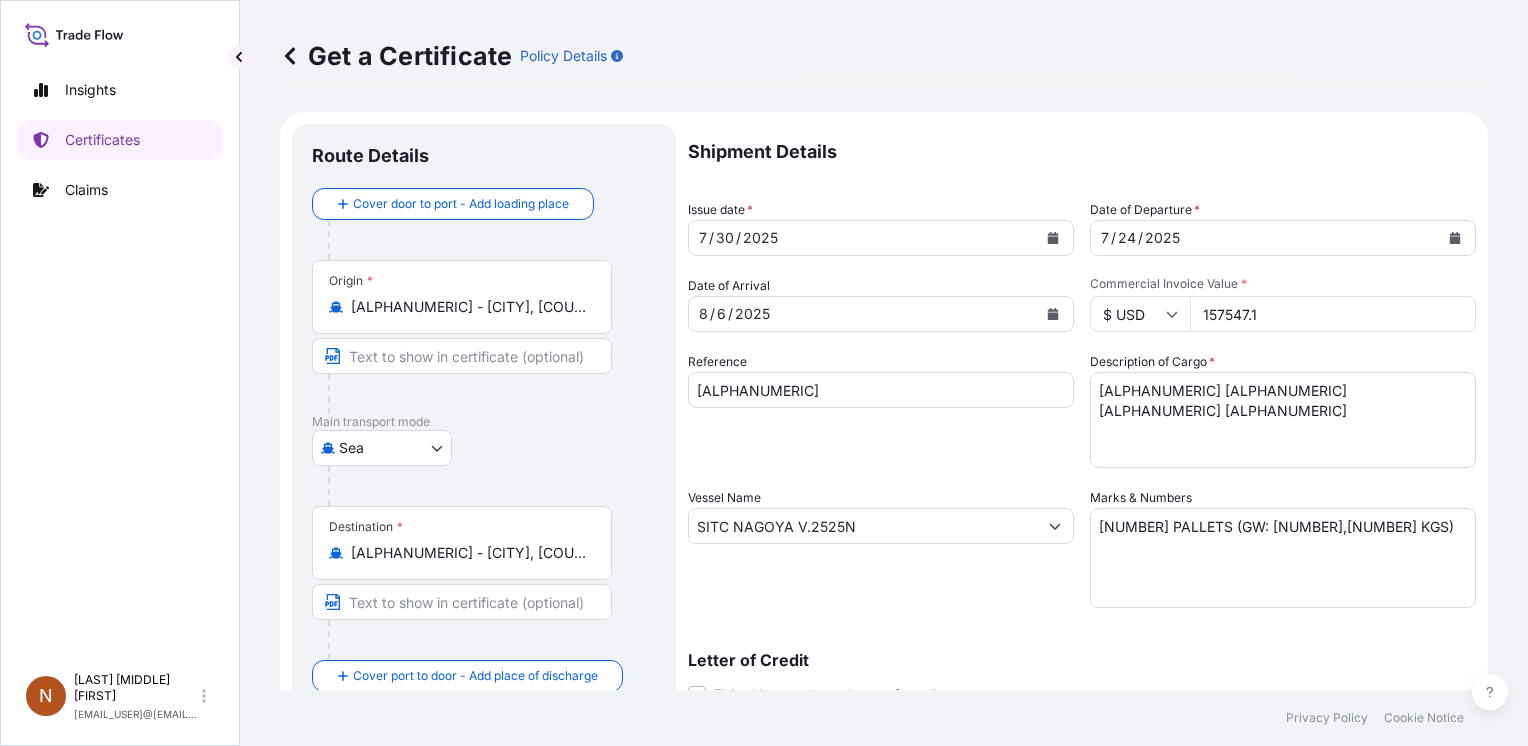 click on "[MM]/[DD]/[YYYY]" at bounding box center [1265, 238] 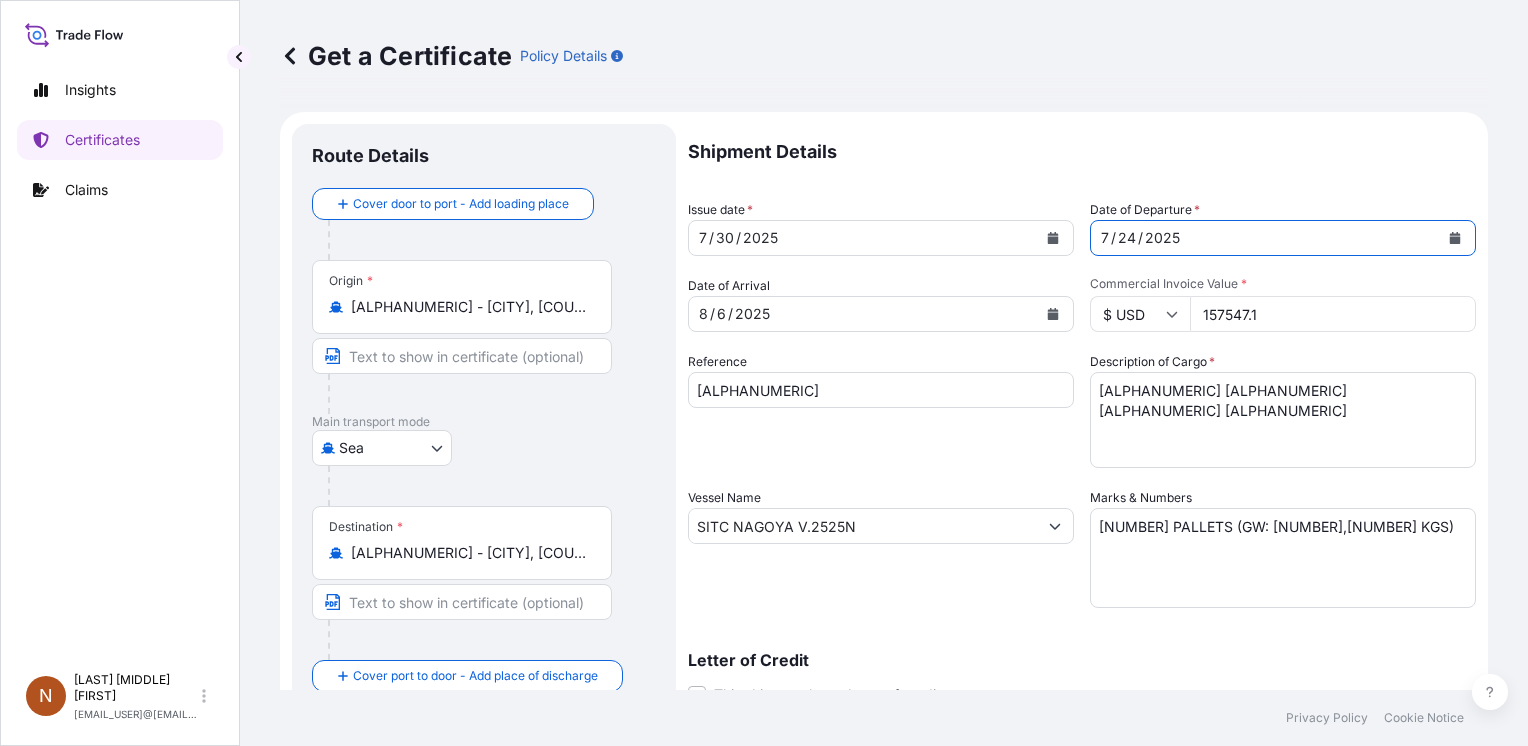 click 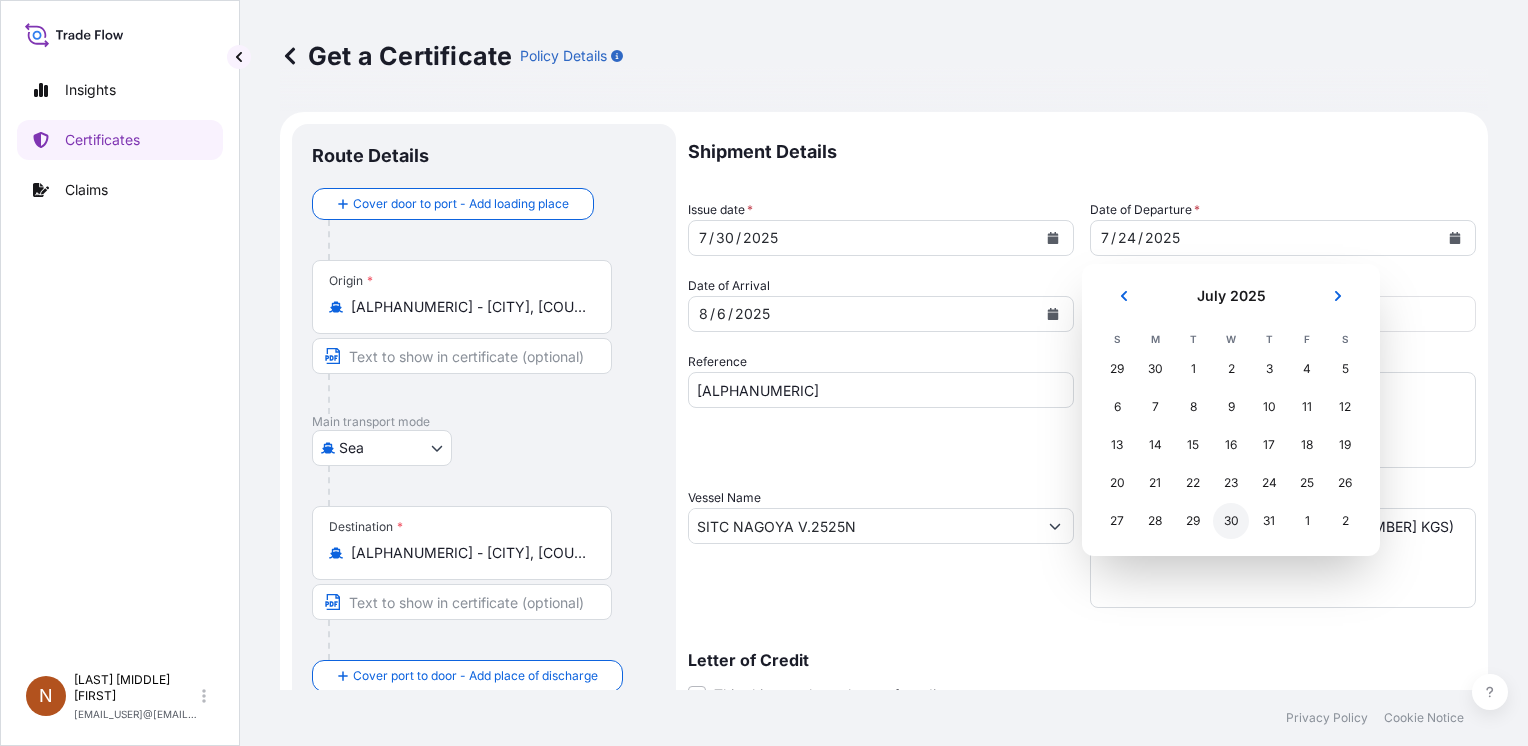 click on "30" at bounding box center (1231, 521) 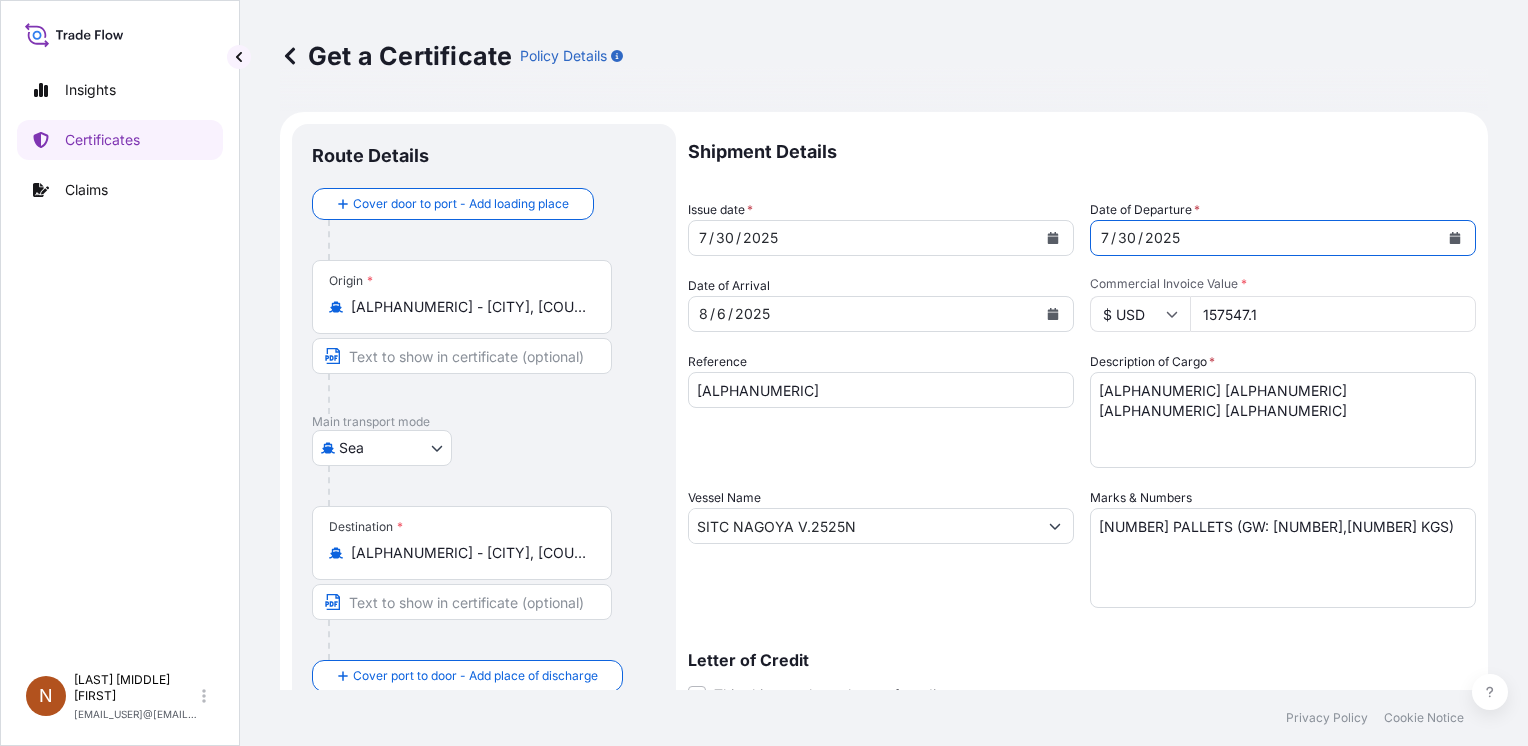 click on "2025" at bounding box center (752, 314) 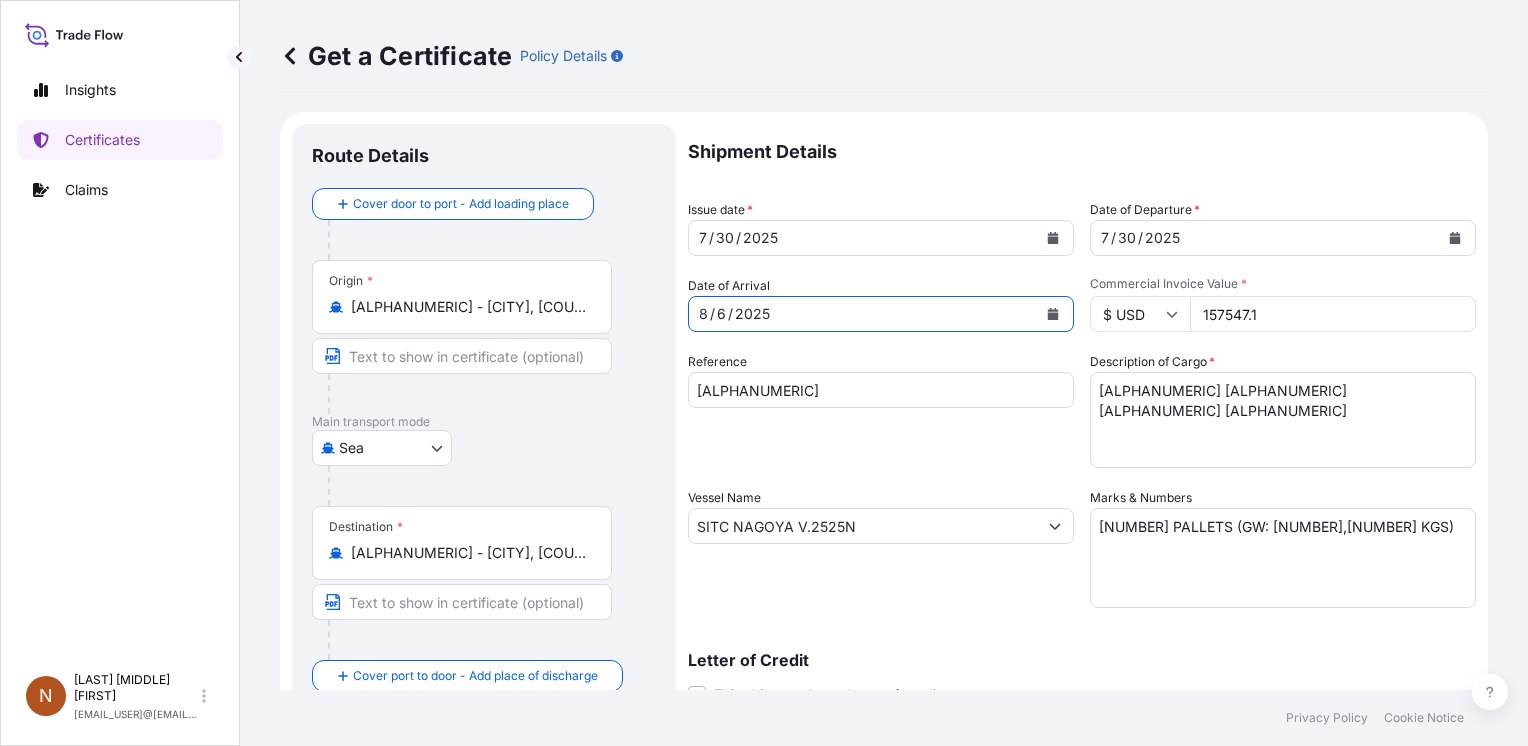 click 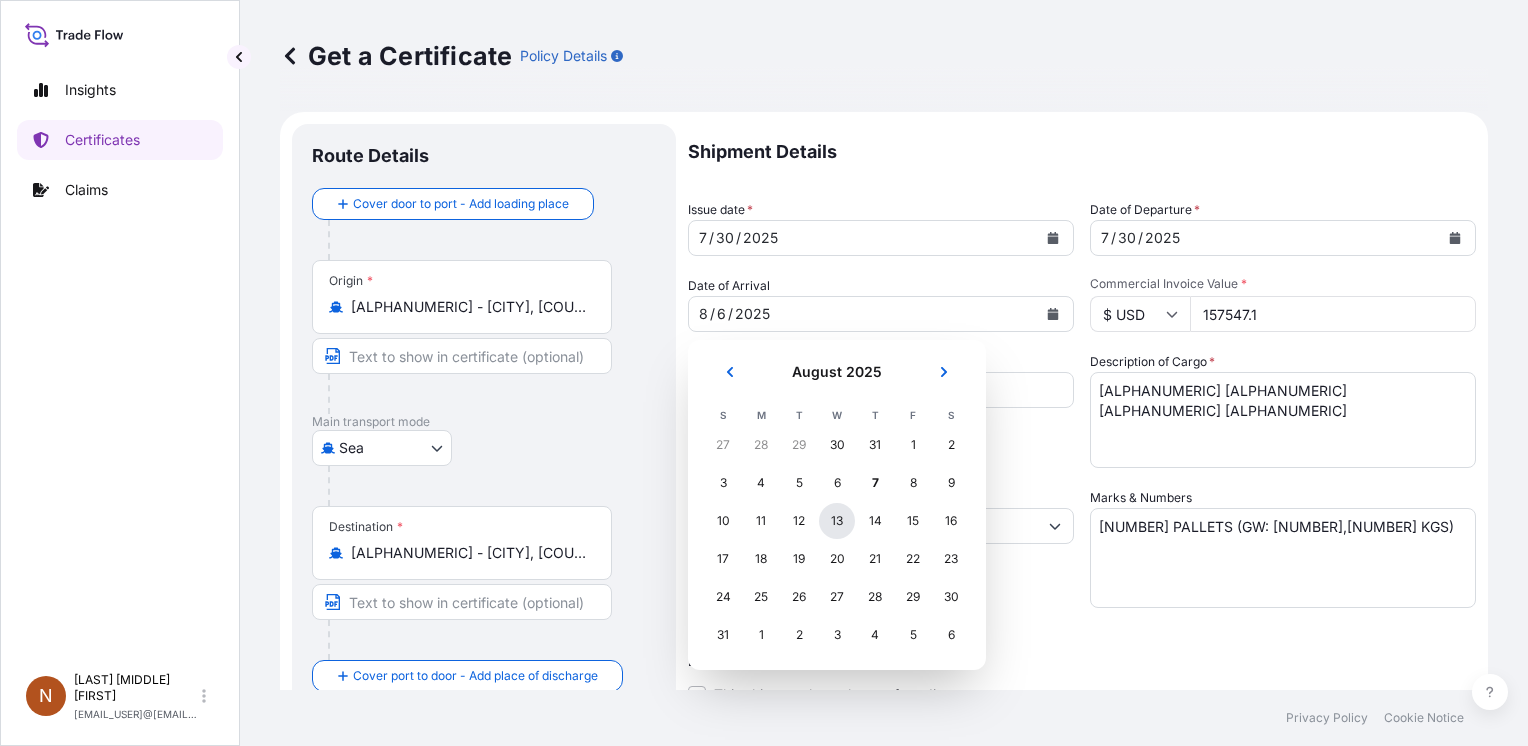 click on "13" at bounding box center (837, 521) 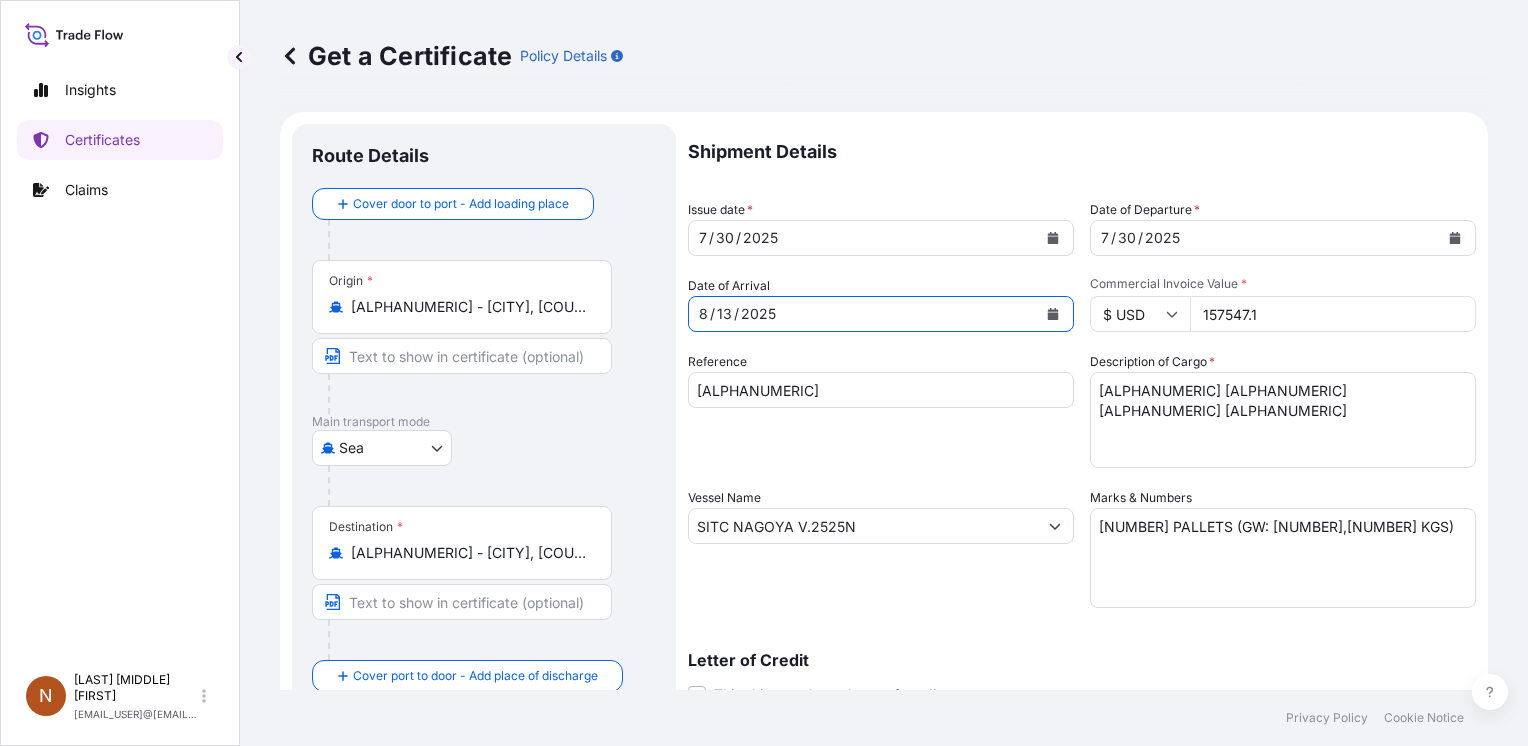click on "157547.1" at bounding box center (1333, 314) 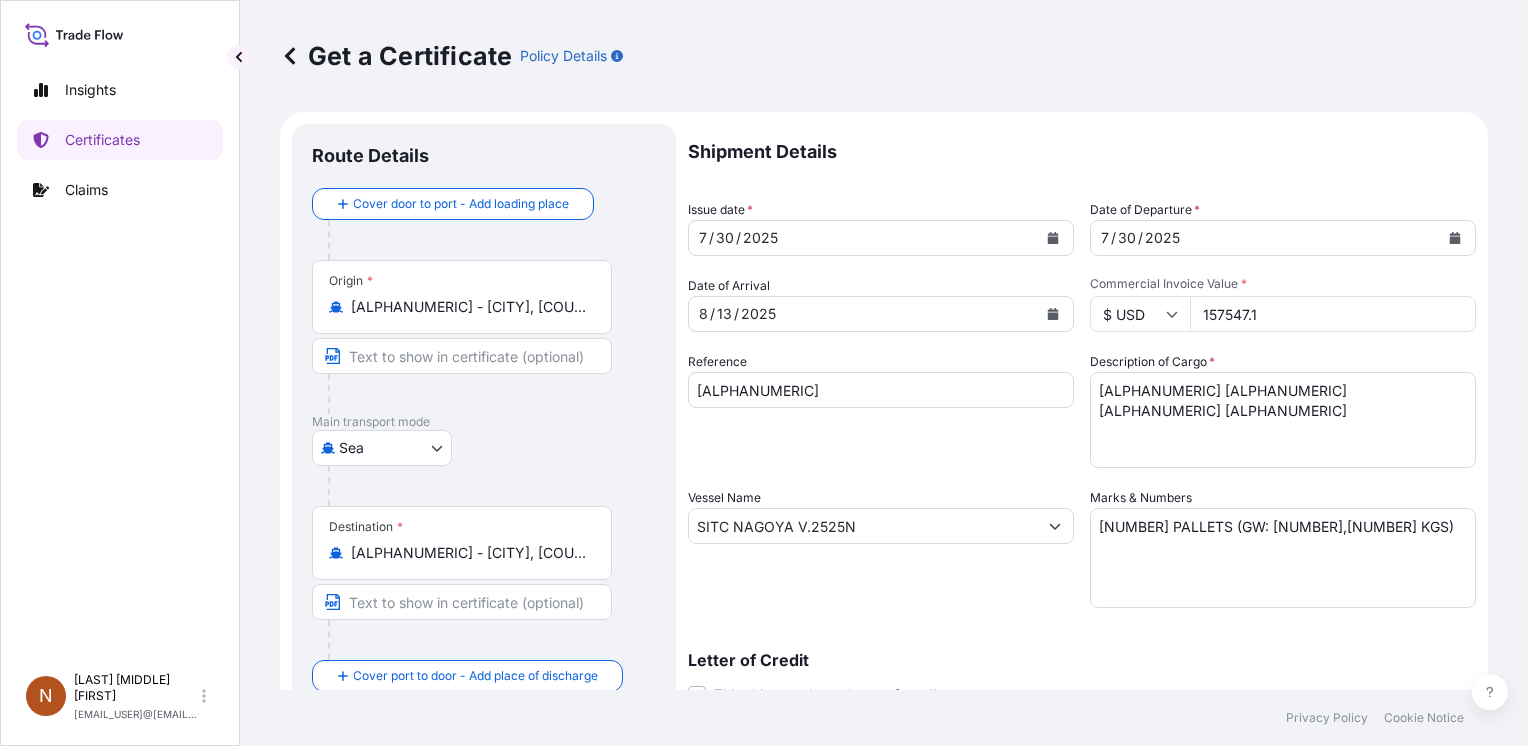 drag, startPoint x: 1260, startPoint y: 310, endPoint x: 1083, endPoint y: 302, distance: 177.1807 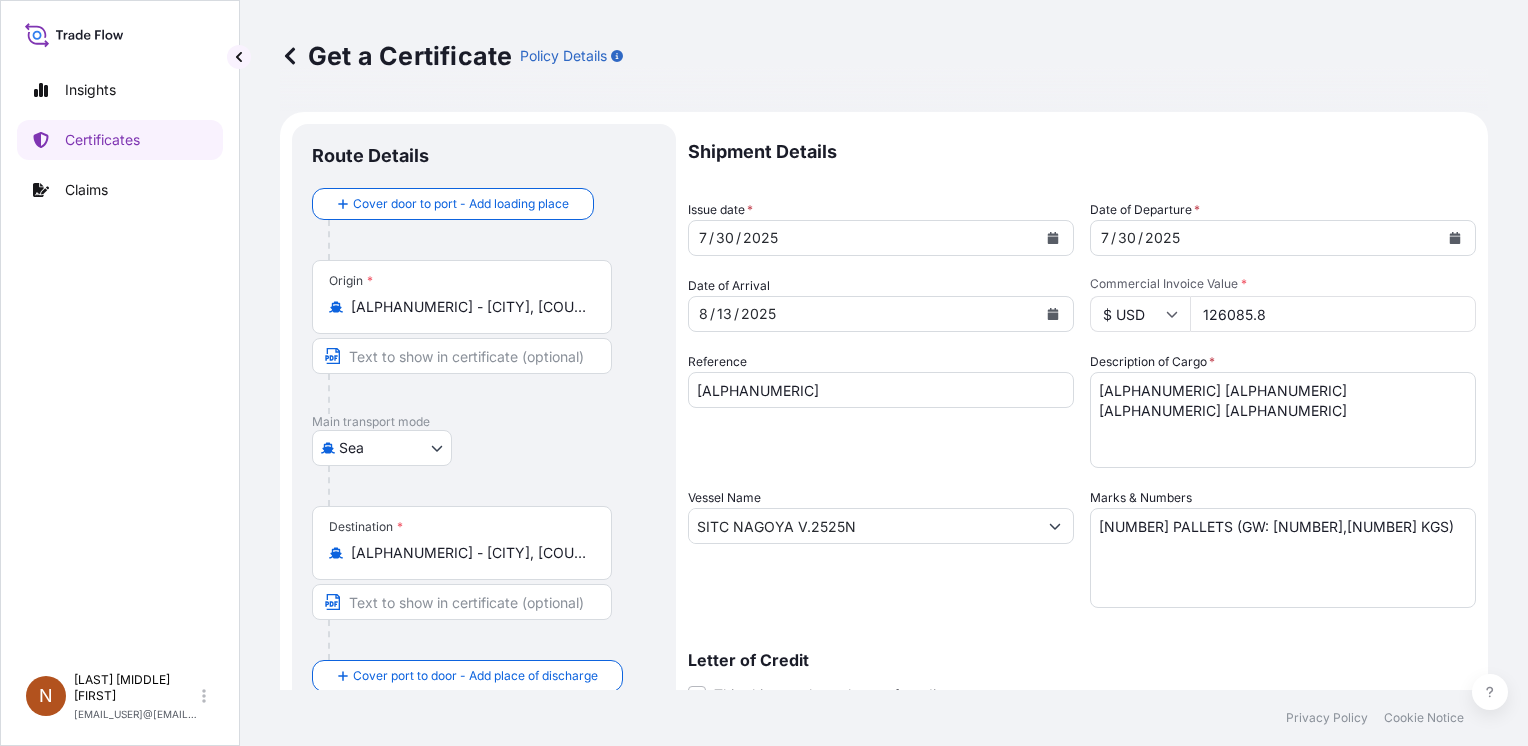 type on "126085.8" 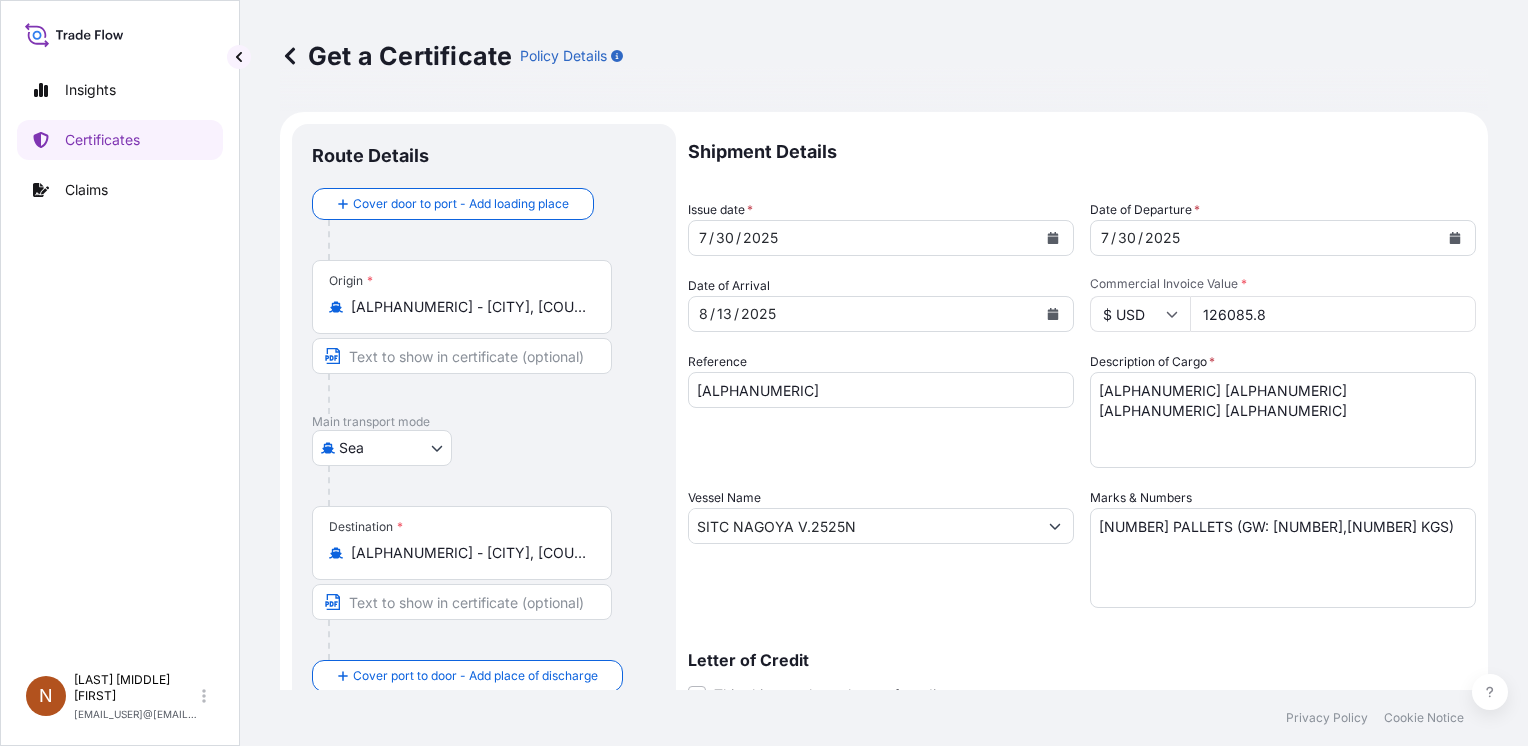 click on "[ALPHANUMERIC] [ALPHANUMERIC]
[ALPHANUMERIC] [ALPHANUMERIC]" at bounding box center (1283, 420) 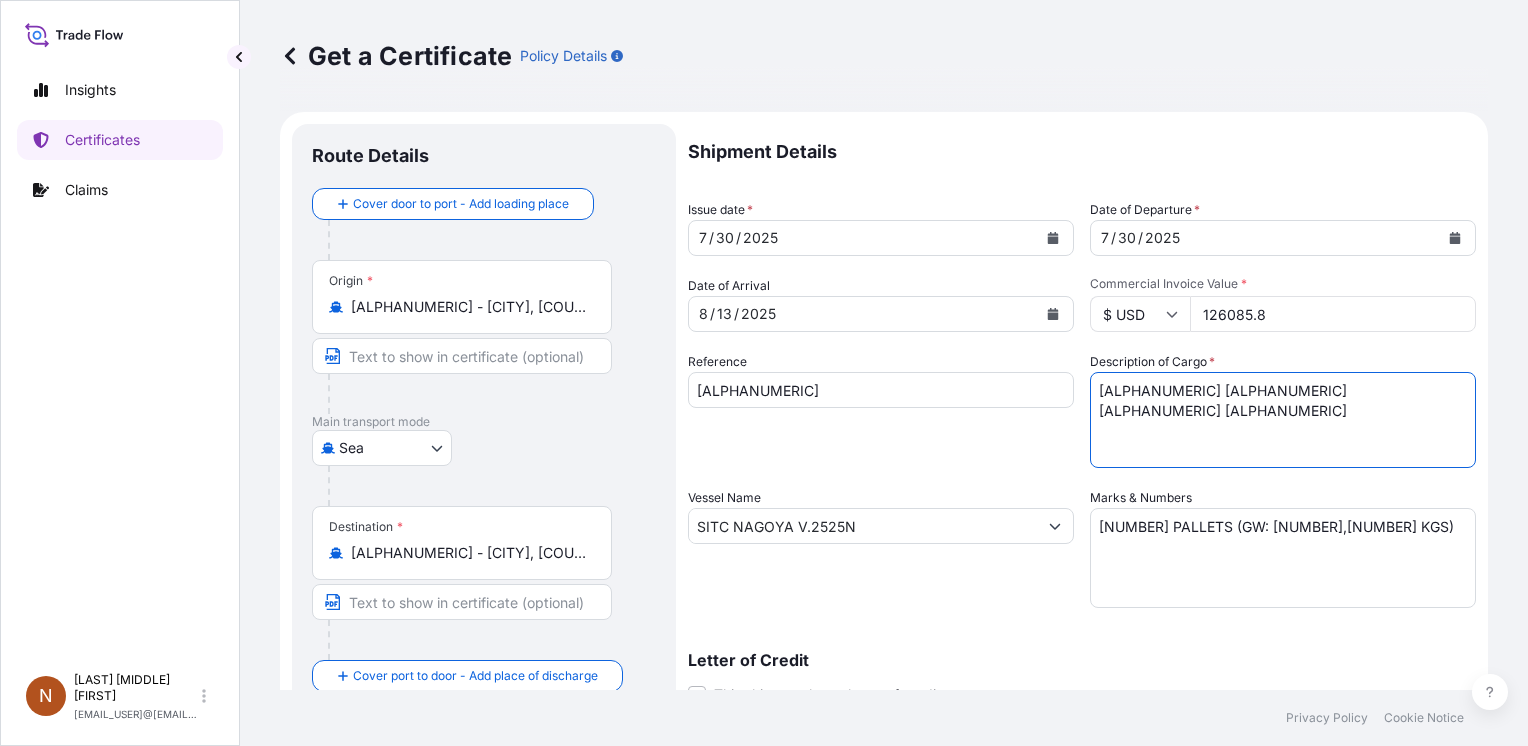 drag, startPoint x: 1216, startPoint y: 383, endPoint x: 900, endPoint y: 387, distance: 316.02533 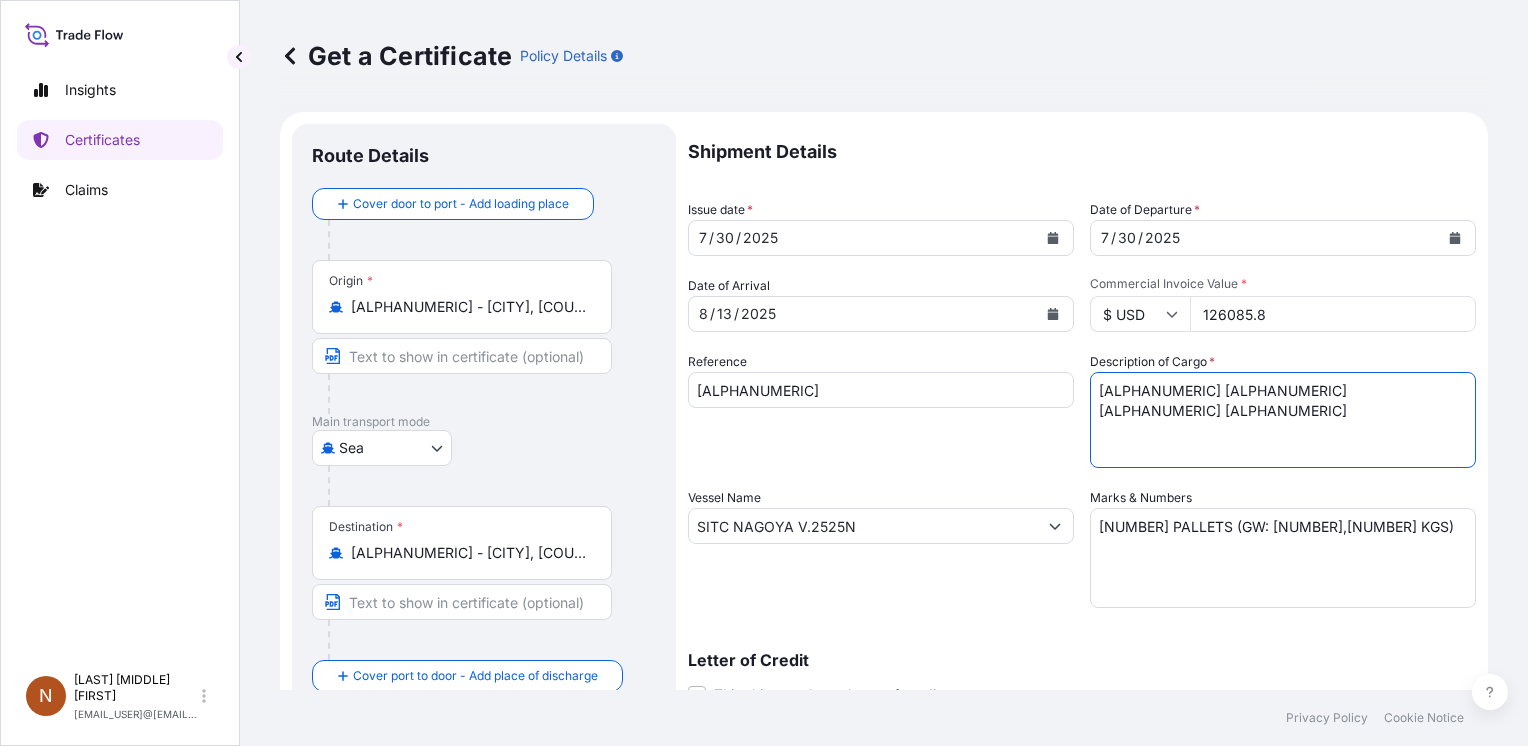 type on "[ALPHANUMERIC] [ALPHANUMERIC]
[ALPHANUMERIC] [ALPHANUMERIC]" 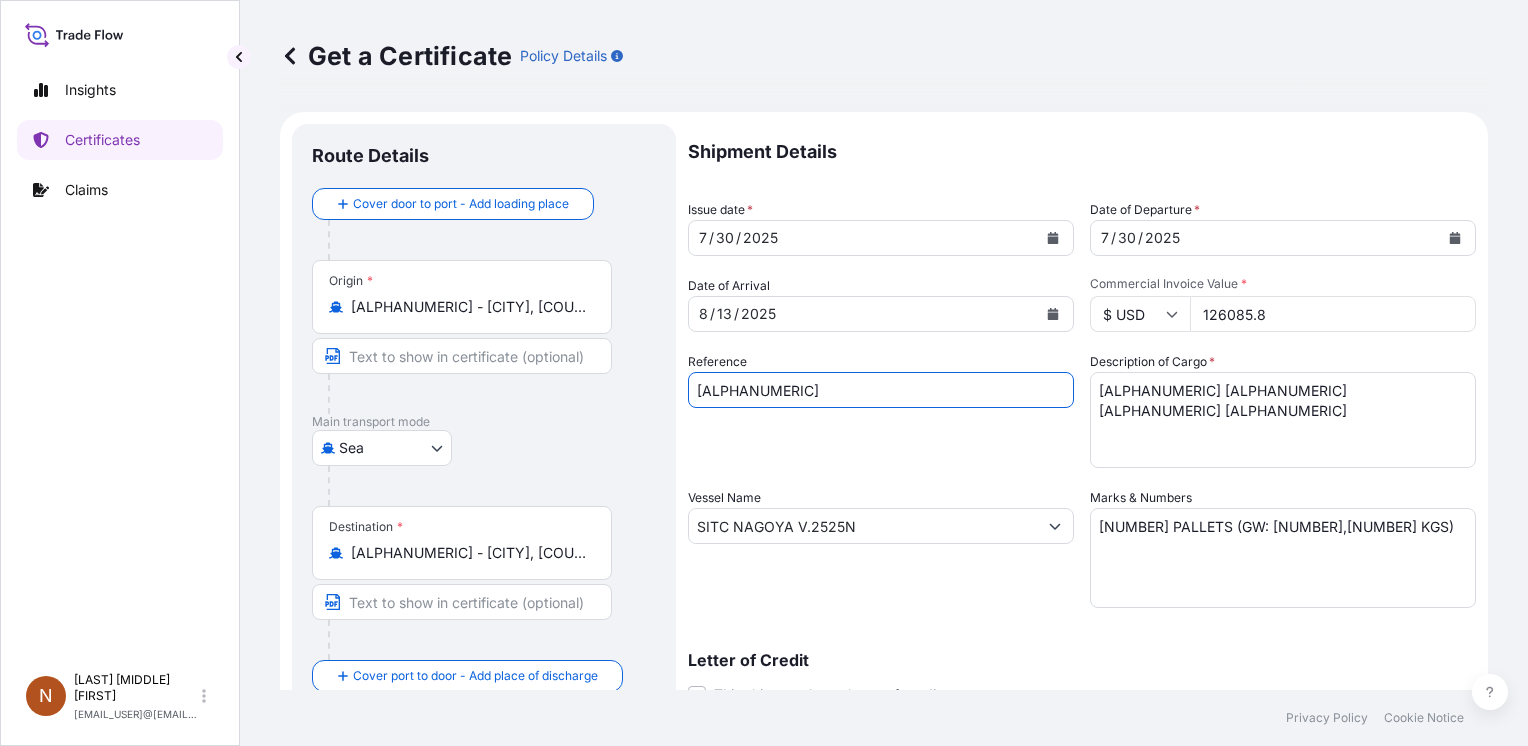 drag, startPoint x: 800, startPoint y: 391, endPoint x: 821, endPoint y: 394, distance: 21.213203 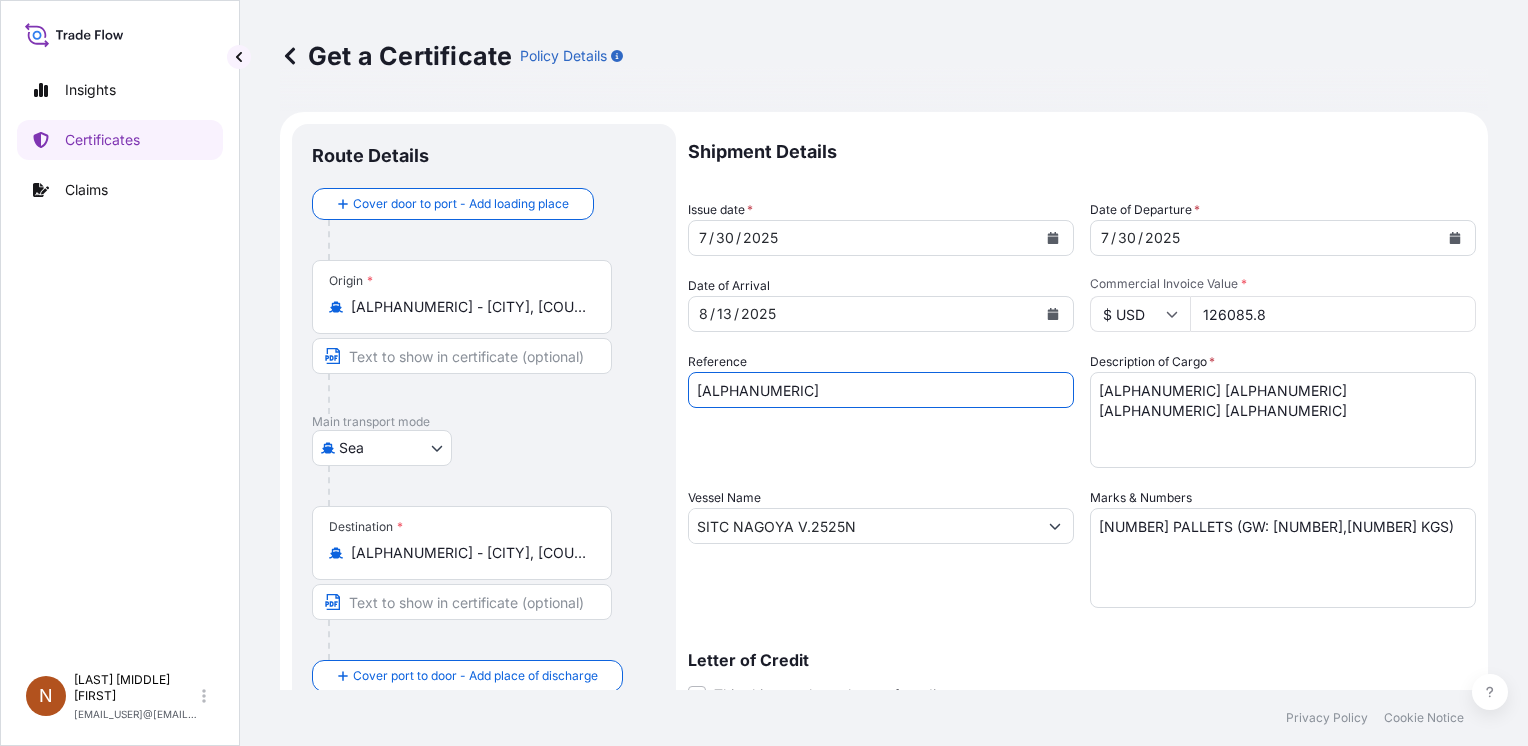 type on "[ALPHANUMERIC]" 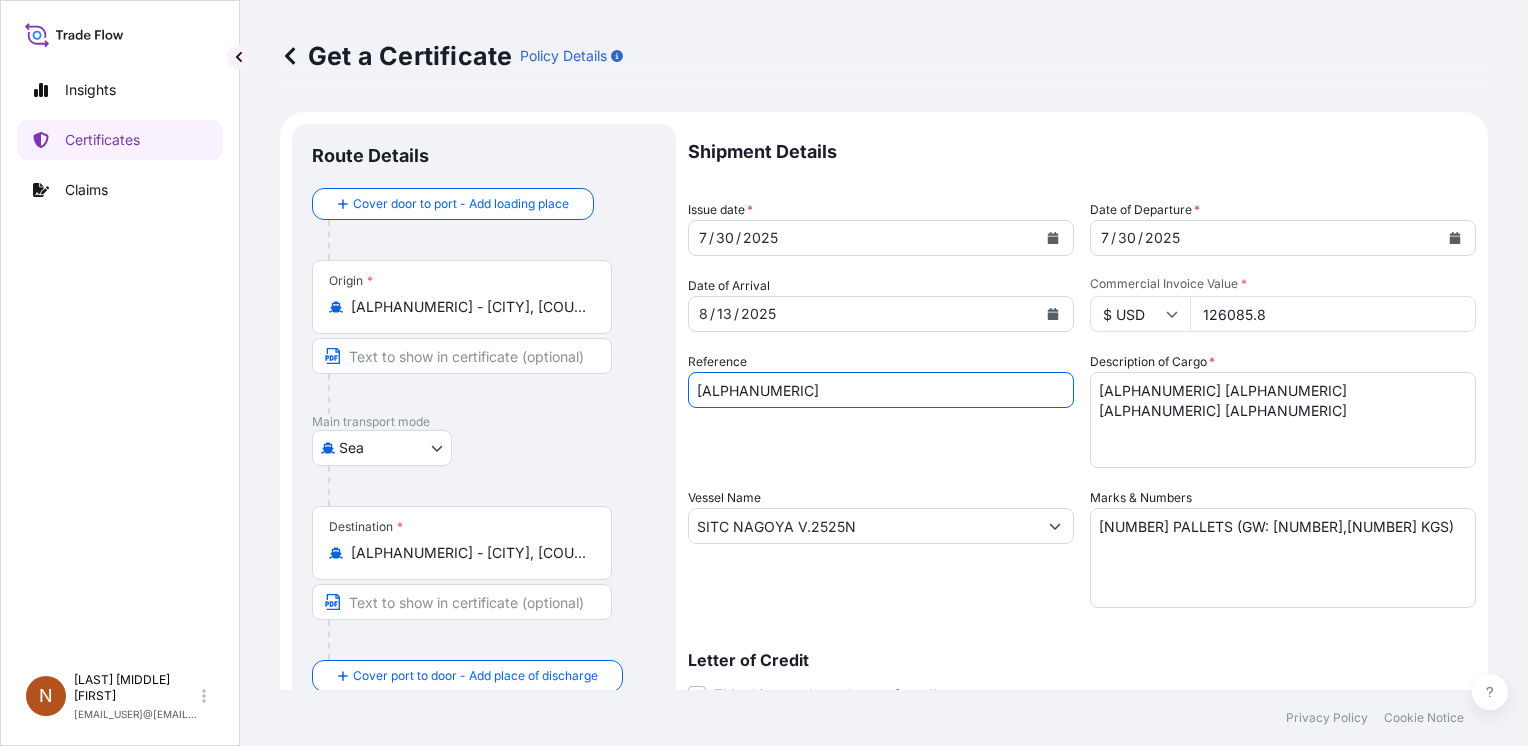 drag, startPoint x: 858, startPoint y: 381, endPoint x: 521, endPoint y: 393, distance: 337.2136 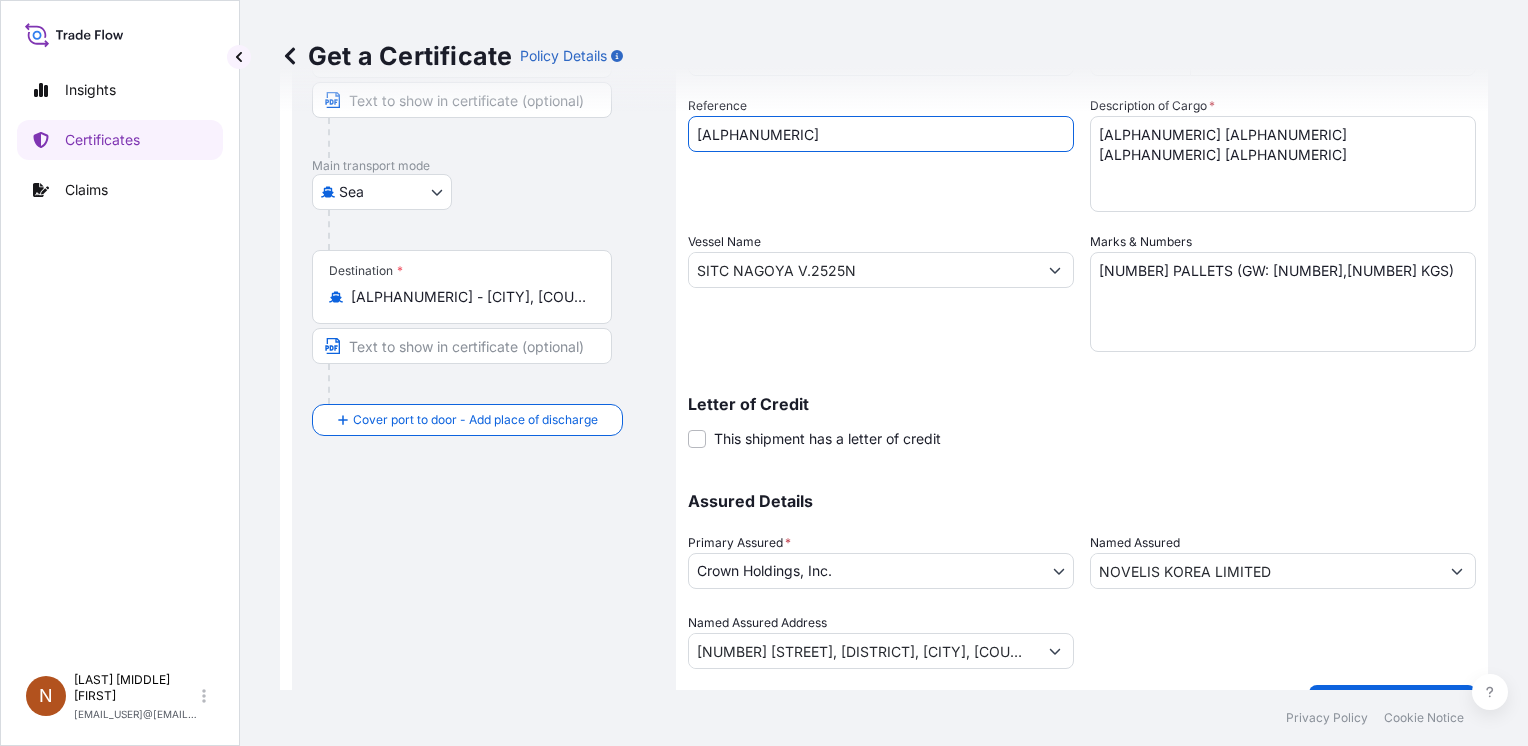 scroll, scrollTop: 300, scrollLeft: 0, axis: vertical 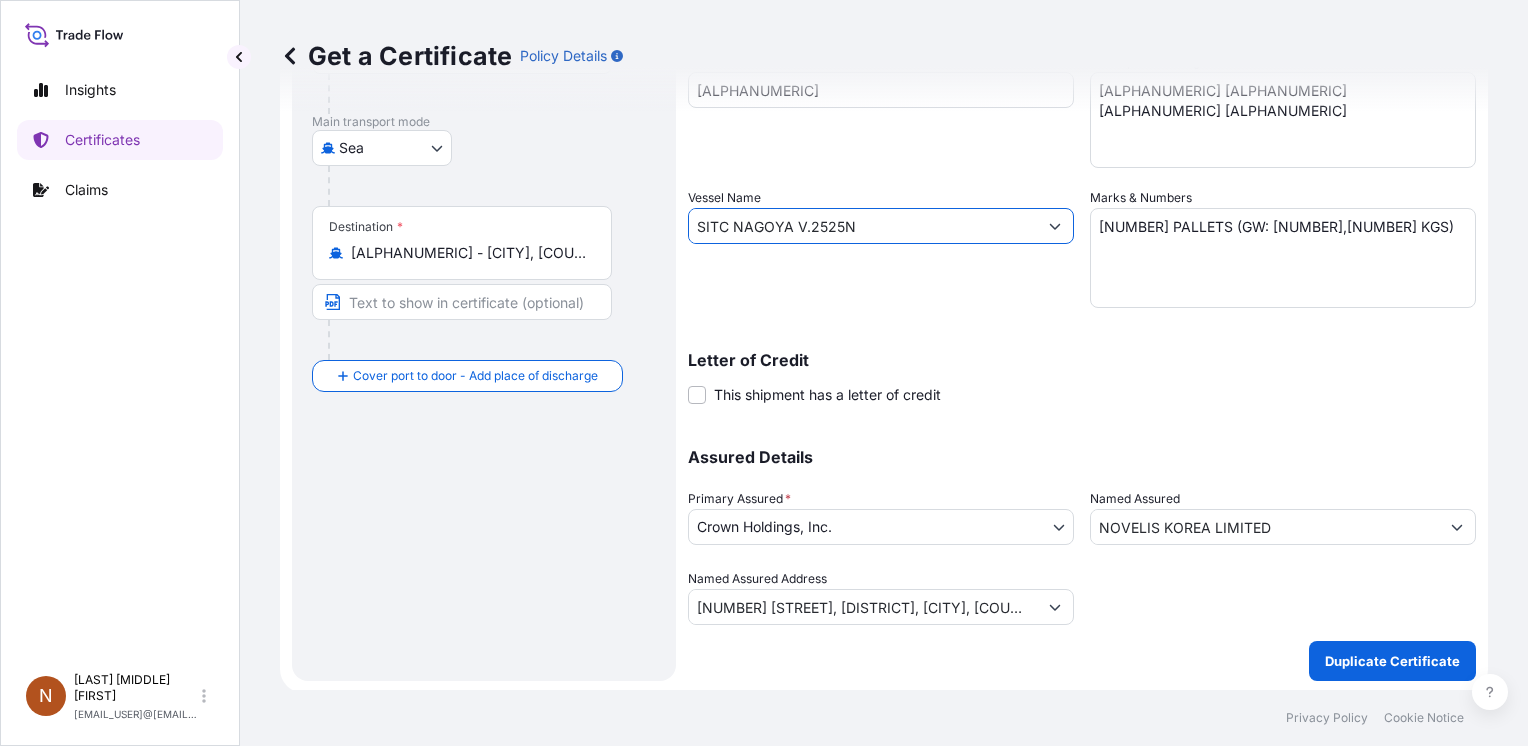 drag, startPoint x: 907, startPoint y: 226, endPoint x: 528, endPoint y: 217, distance: 379.10684 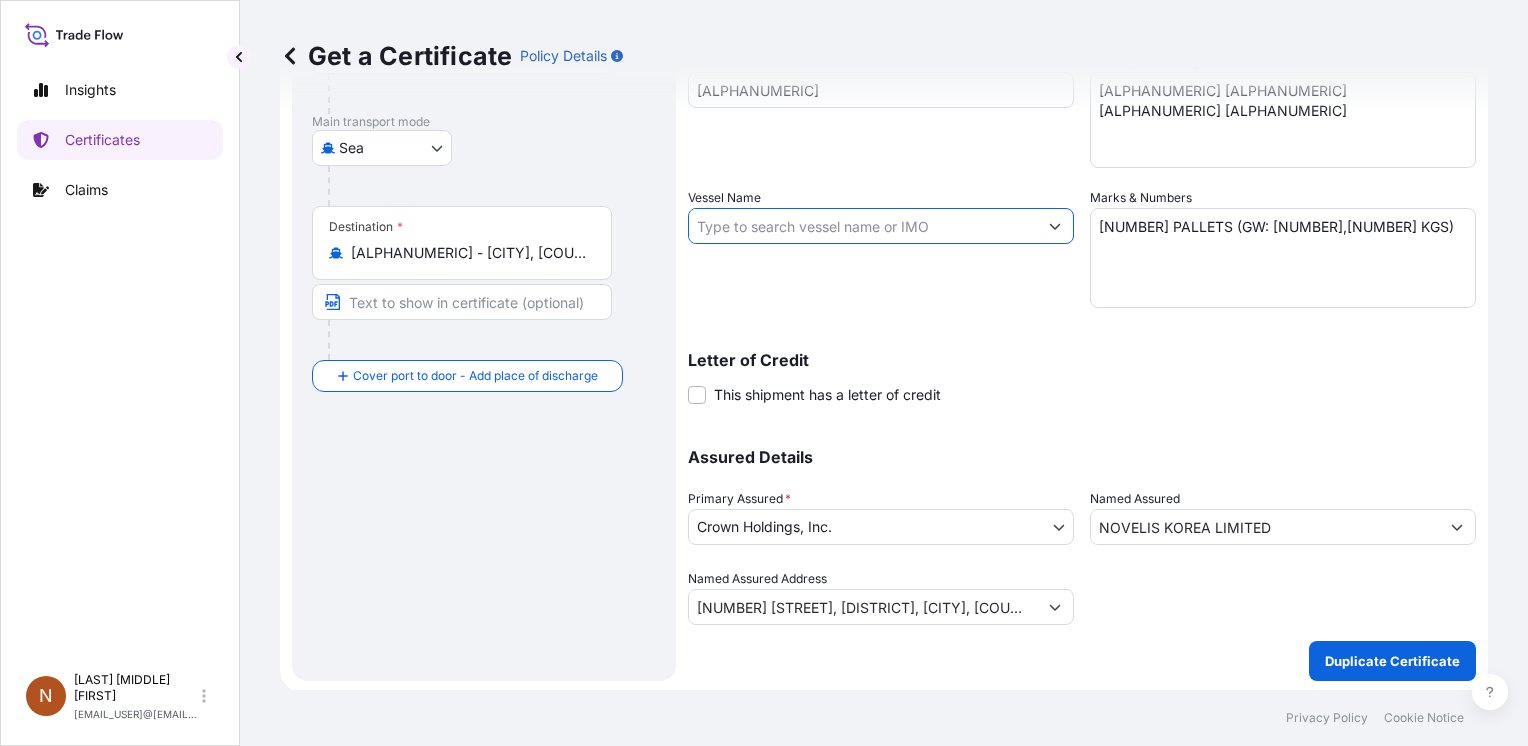 paste on "SITC OSAKA V.2523N" 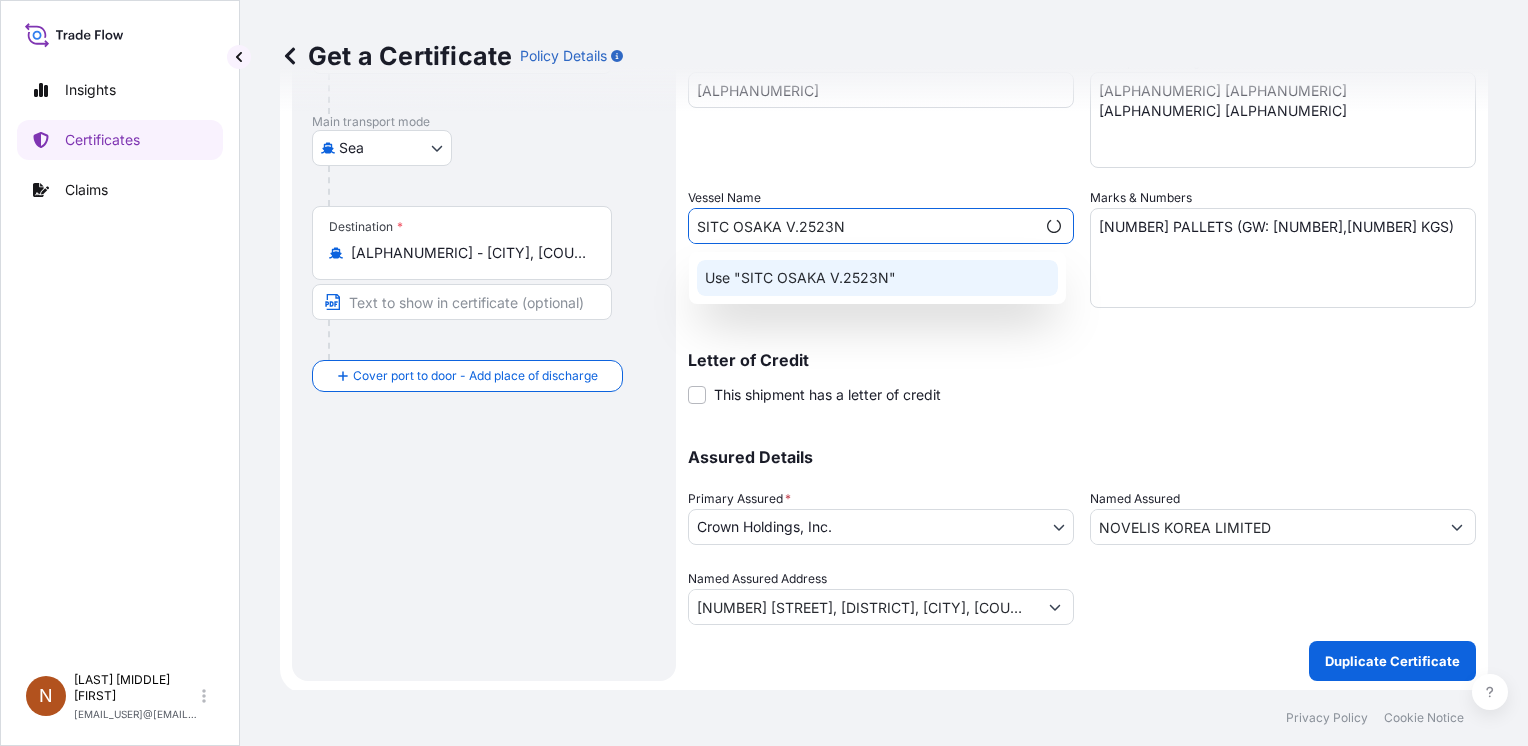 click on "Use "SITC OSAKA V.2523N"" 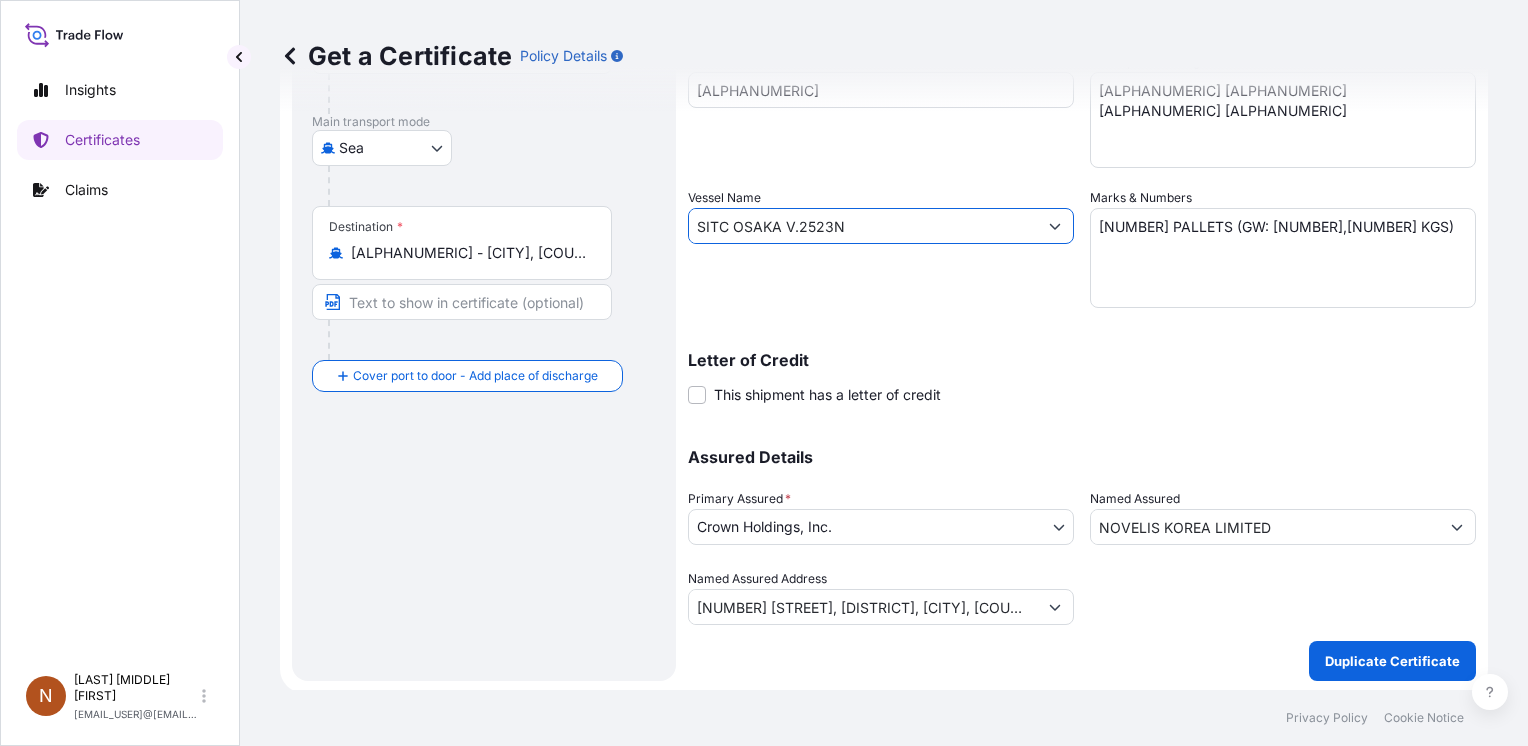 type on "SITC OSAKA V.2523N" 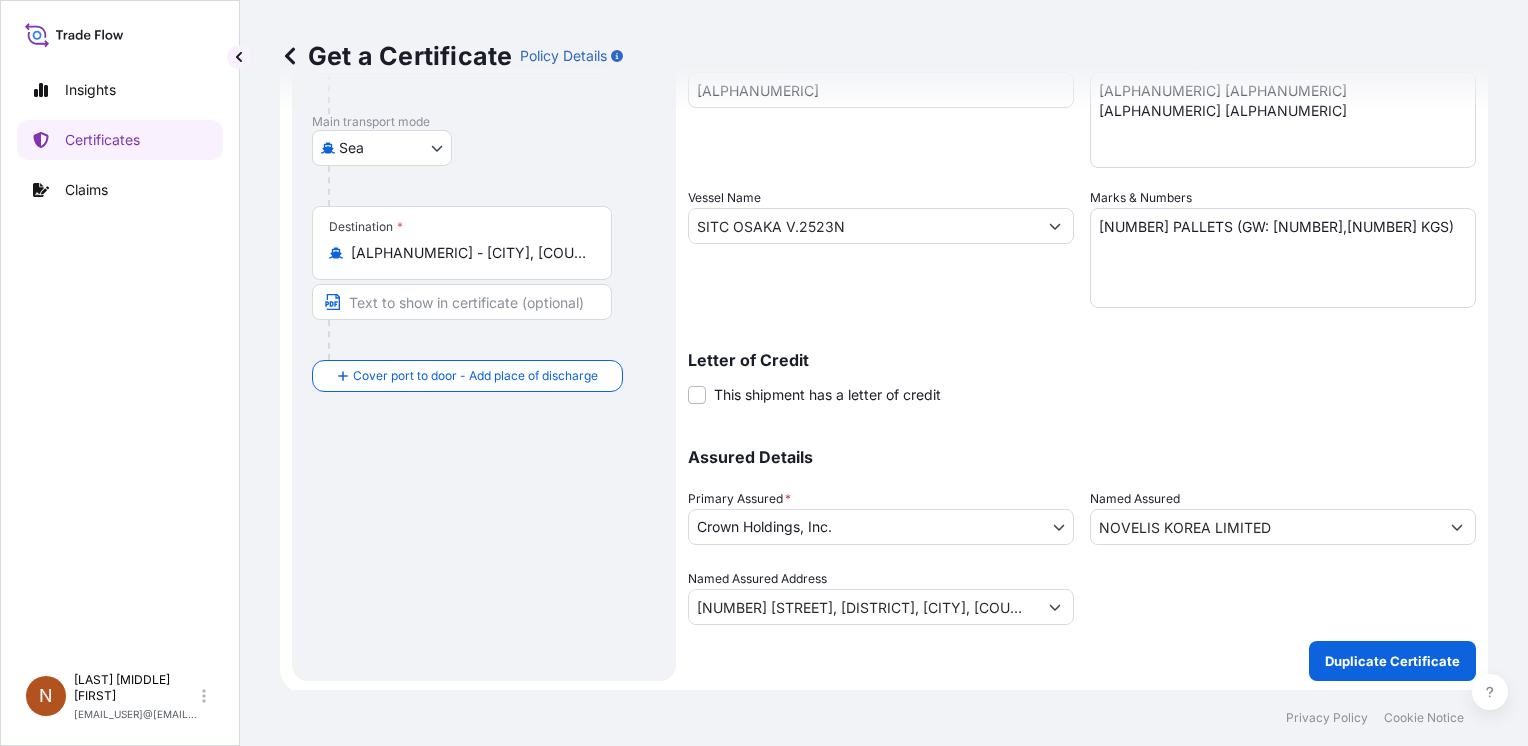 click on "Vessel Name [ALPHANUMERIC]" at bounding box center [881, 248] 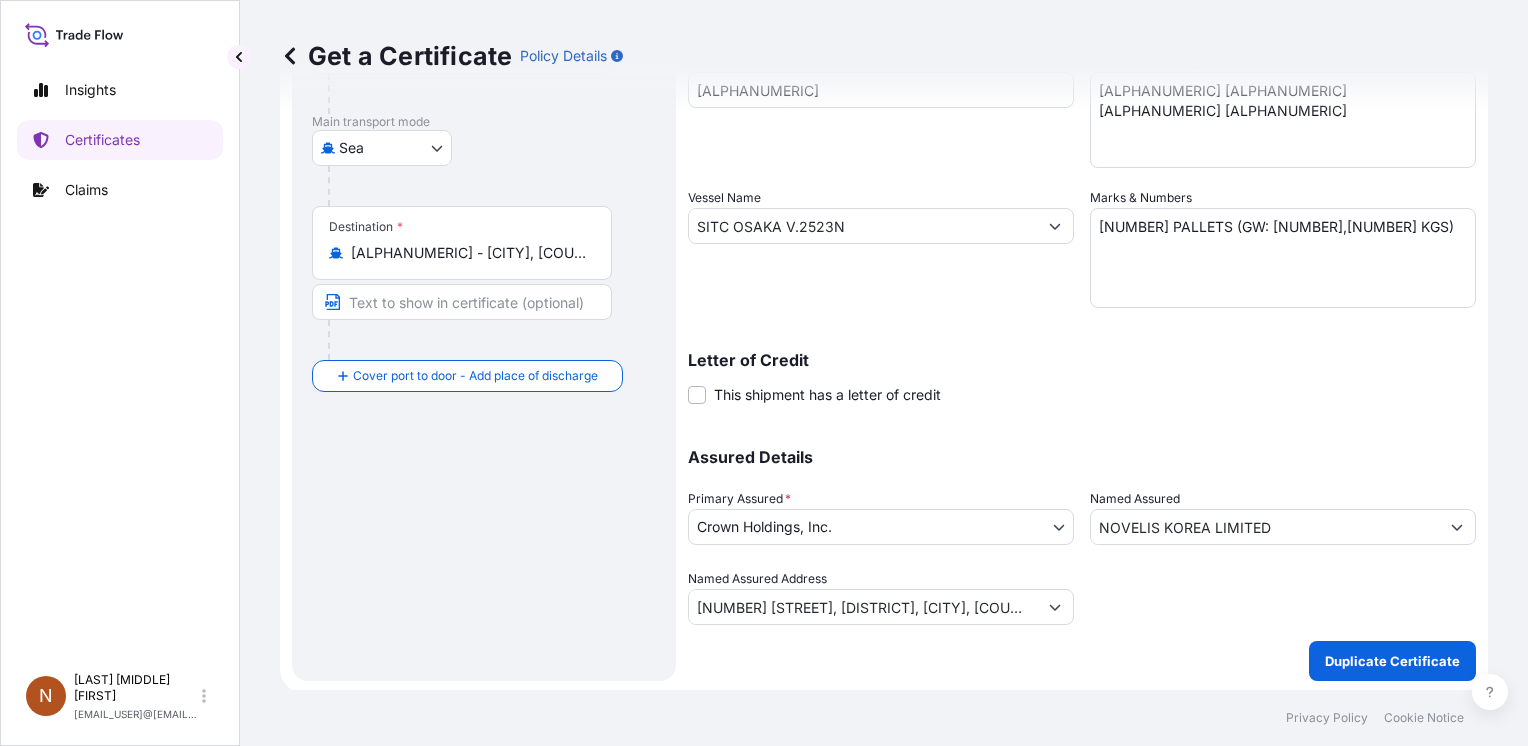 drag, startPoint x: 1112, startPoint y: 226, endPoint x: 1045, endPoint y: 218, distance: 67.47592 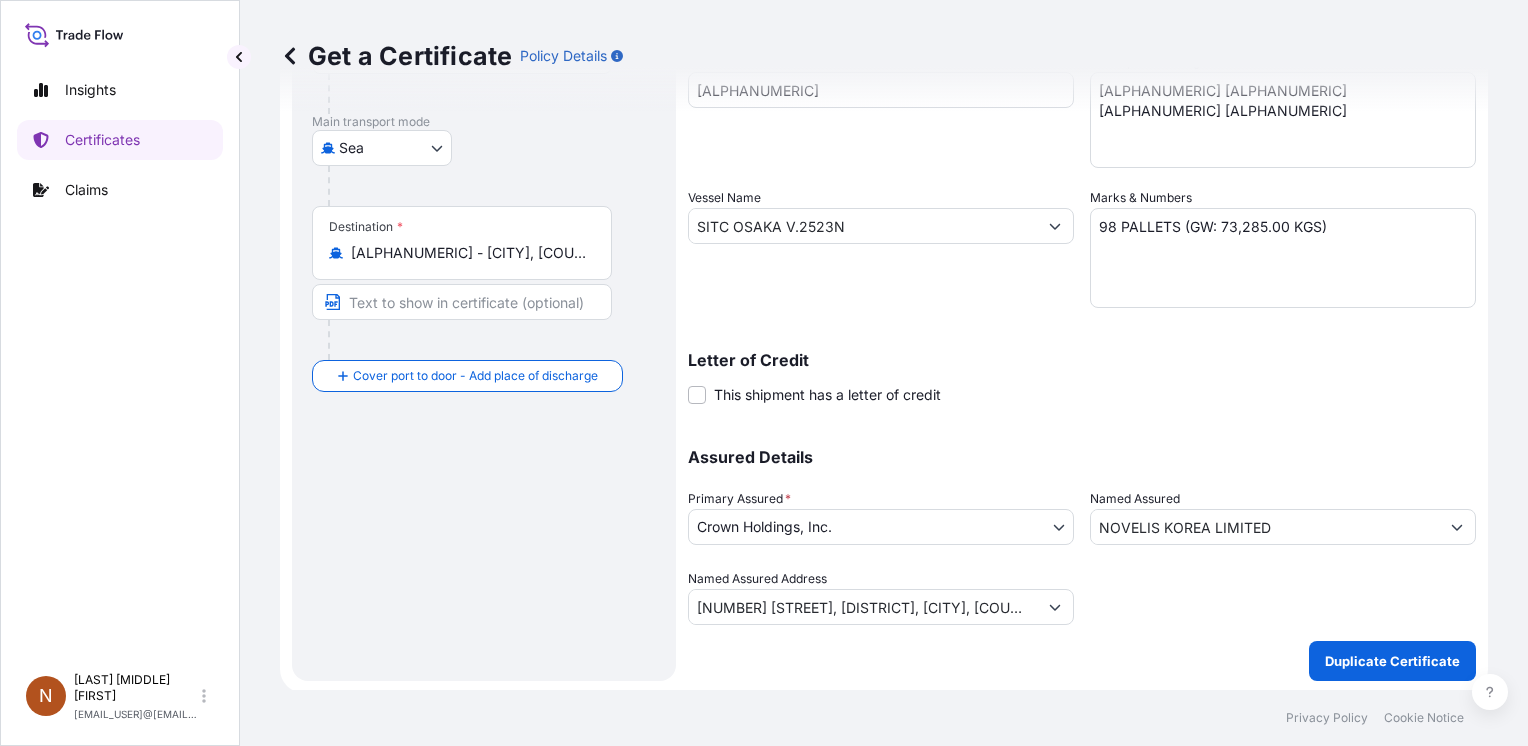 drag, startPoint x: 1068, startPoint y: 390, endPoint x: 1144, endPoint y: 308, distance: 111.8034 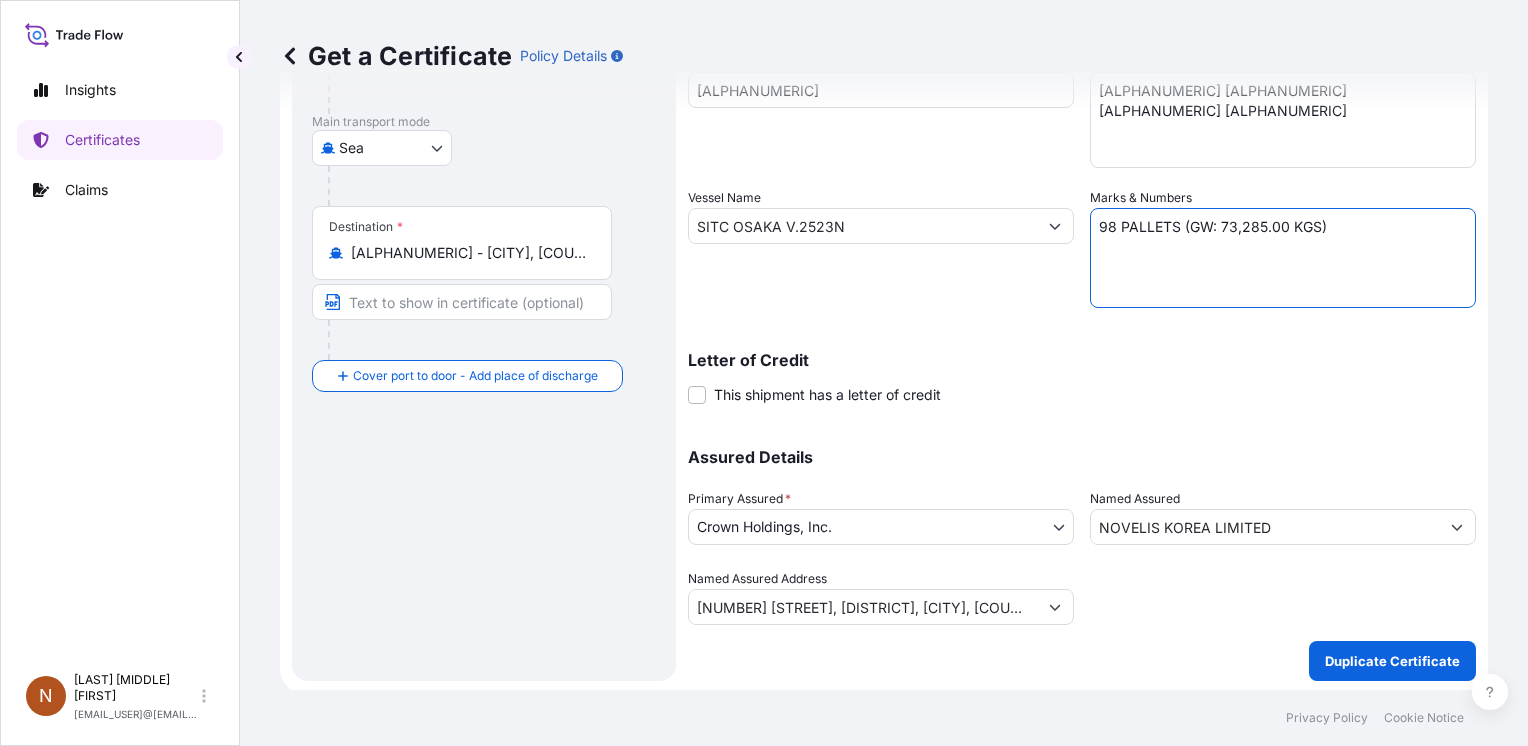 click on "[NUMBER] PALLETS (GW: [NUMBER],[NUMBER] KGS)" at bounding box center [1283, 258] 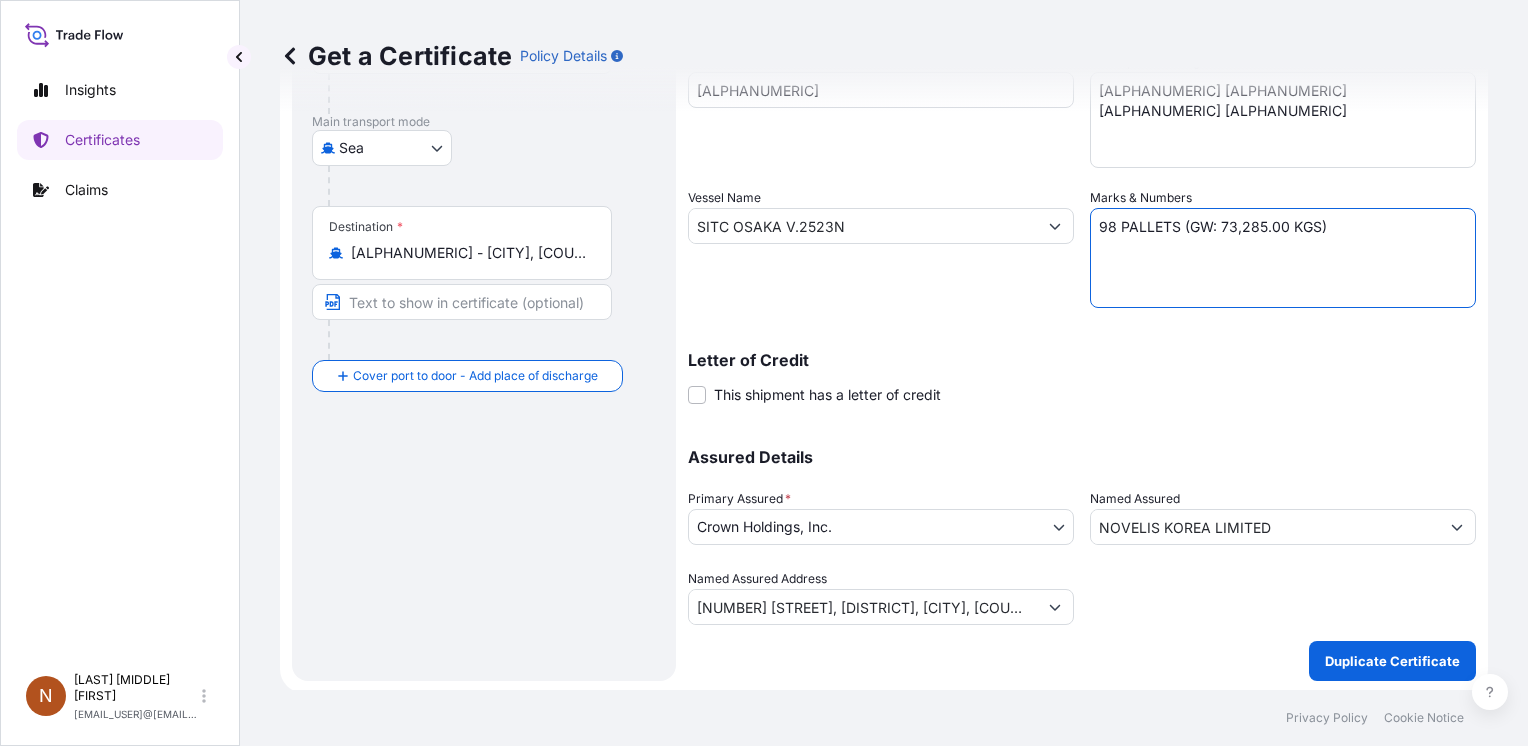 drag, startPoint x: 1228, startPoint y: 227, endPoint x: 1209, endPoint y: 227, distance: 19 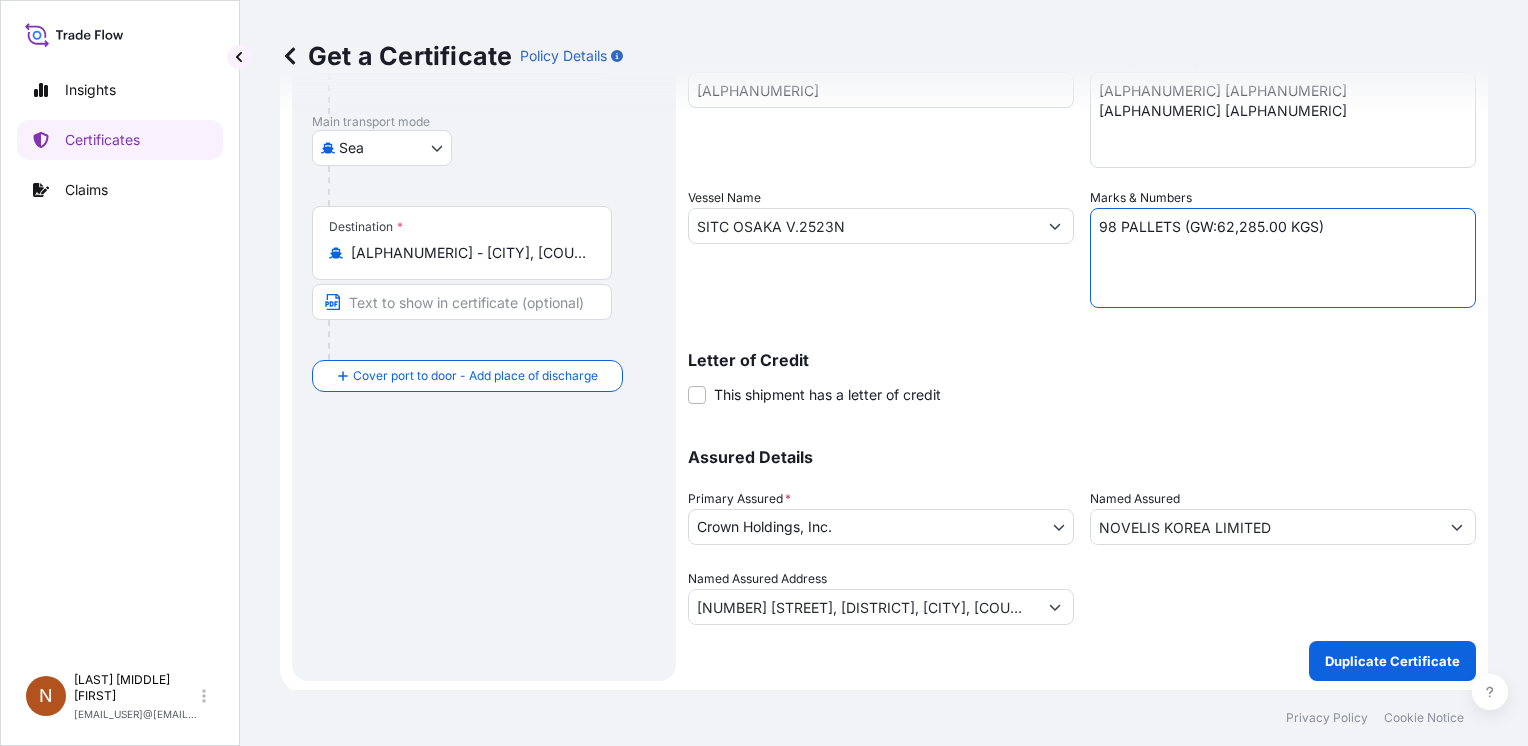 click on "[NUMBER] PALLETS (GW: [NUMBER],[NUMBER] KGS)" at bounding box center (1283, 258) 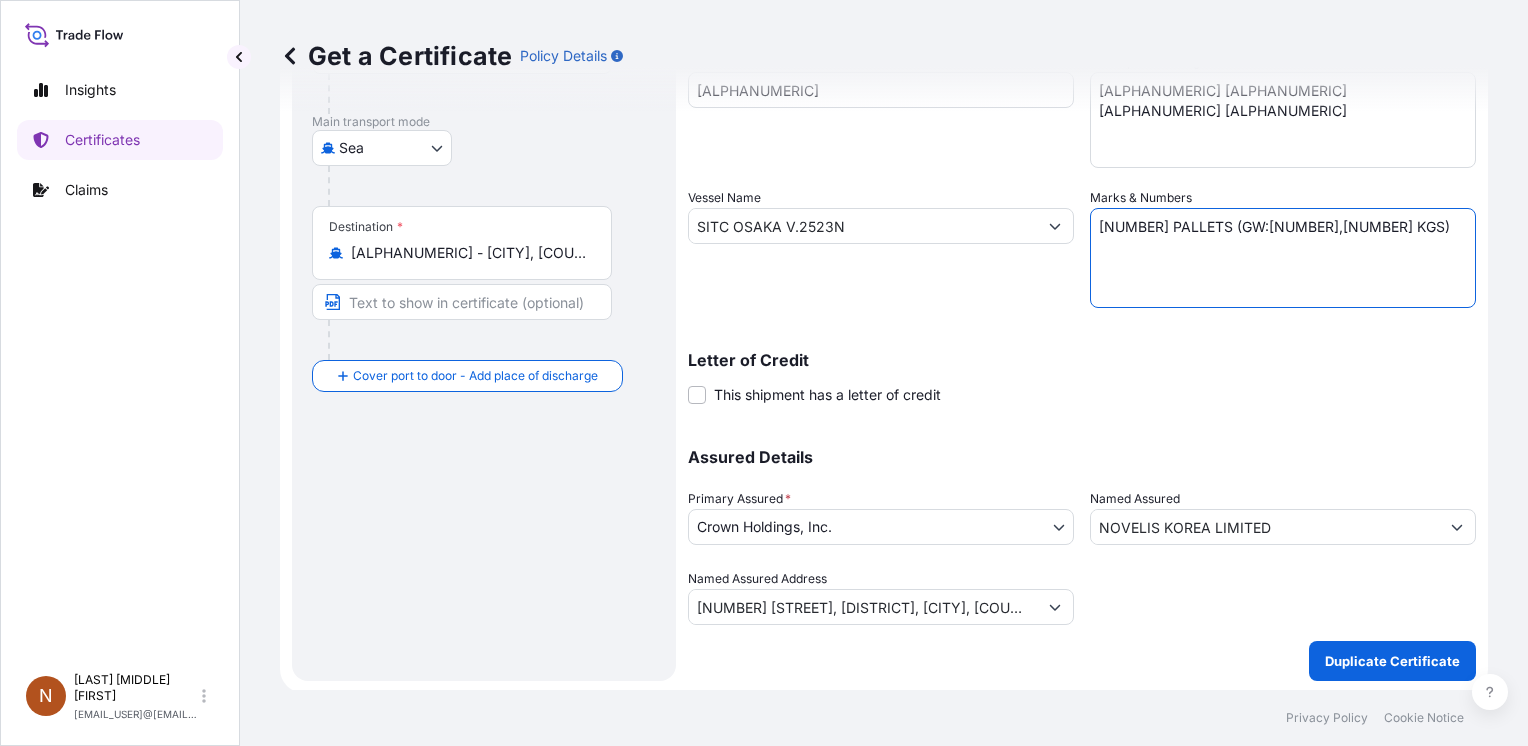 drag, startPoint x: 1256, startPoint y: 224, endPoint x: 1235, endPoint y: 226, distance: 21.095022 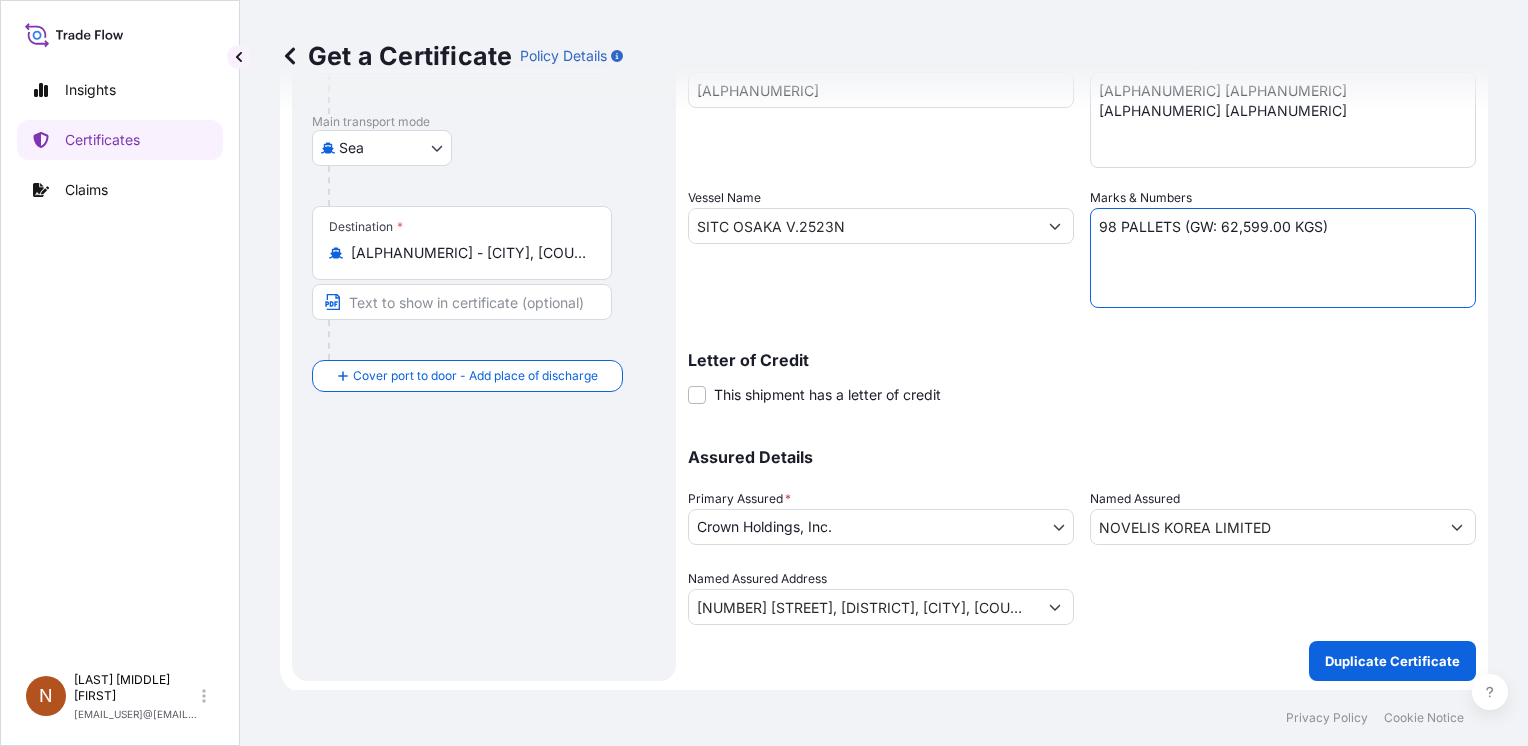 type on "98 PALLETS (GW: 62,599.00 KGS)" 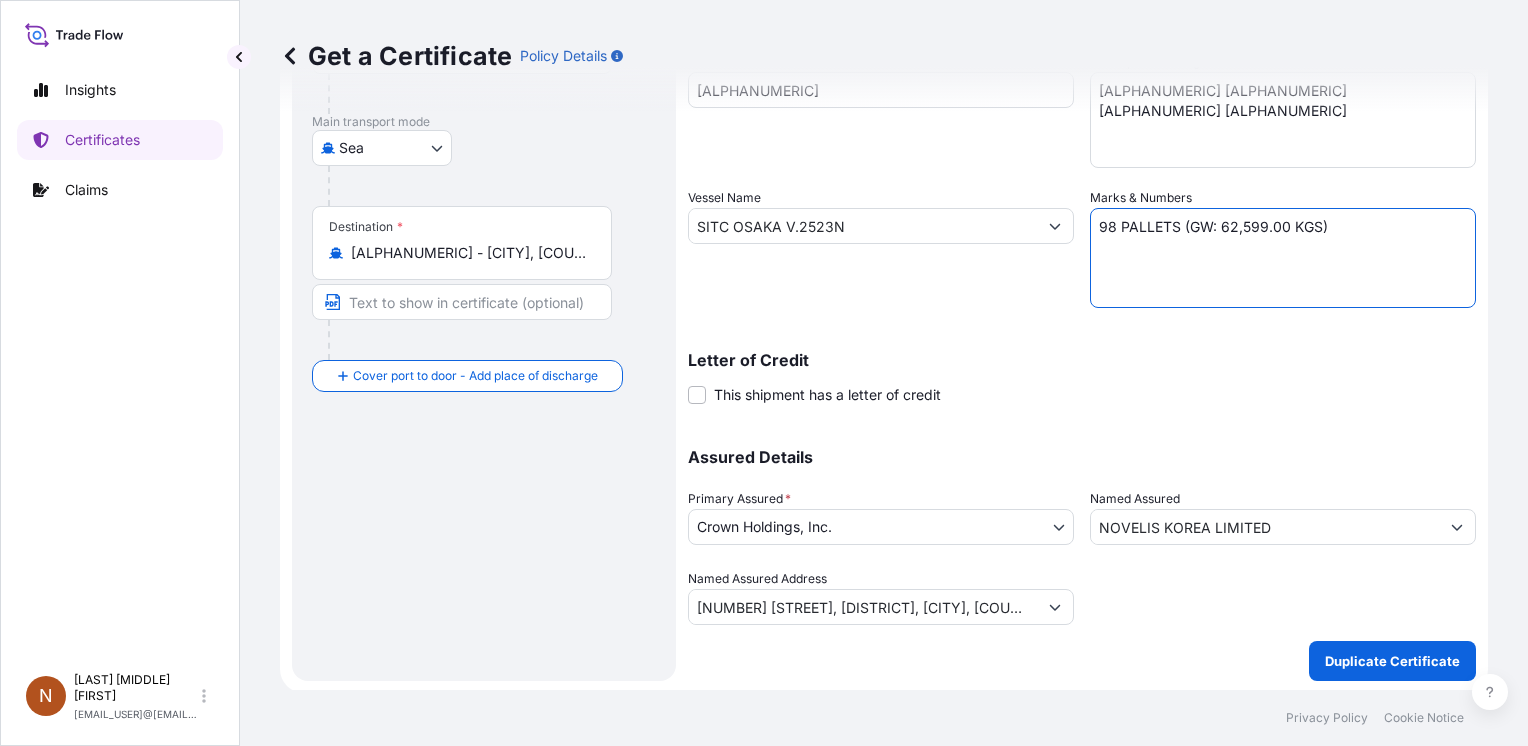 click on "Shipment Details Issue date * [MM]/[DD]/[YYYY] Date of Departure * [MM]/[DD]/[YYYY] Date of Arrival [MM]/[DD]/[YYYY] Commodity Per Policy Packing Category Commercial Invoice Value    * $ USD [NUMBER] Reference [ALPHANUMERIC] Description of Cargo * [ALPHANUMERIC] Vessel Name [ALPHANUMERIC] Marks & Numbers [NUMBER] PALLETS (GW: [NUMBER],[NUMBER] KGS) Letter of Credit This shipment has a letter of credit Letter of credit * Letter of credit may not exceed 12000 characters Assured Details Primary Assured * [COMPANY_NAME], [COMPANY_NAME] Named Assured [COMPANY_NAME] Named Assured Address [NUMBER] [STREET], [DISTRICT], [CITY], [COUNTRY]" at bounding box center (1082, 224) 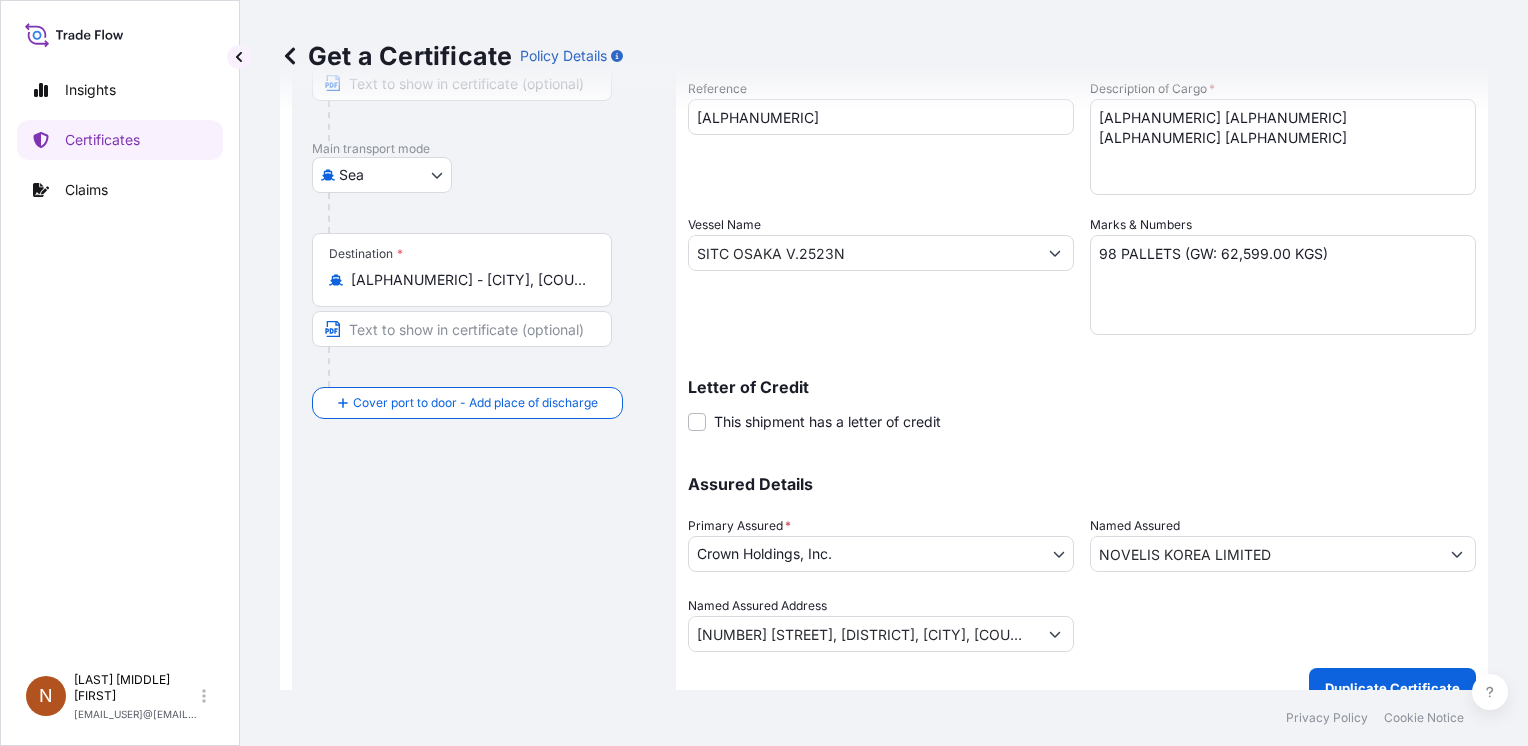 scroll, scrollTop: 301, scrollLeft: 0, axis: vertical 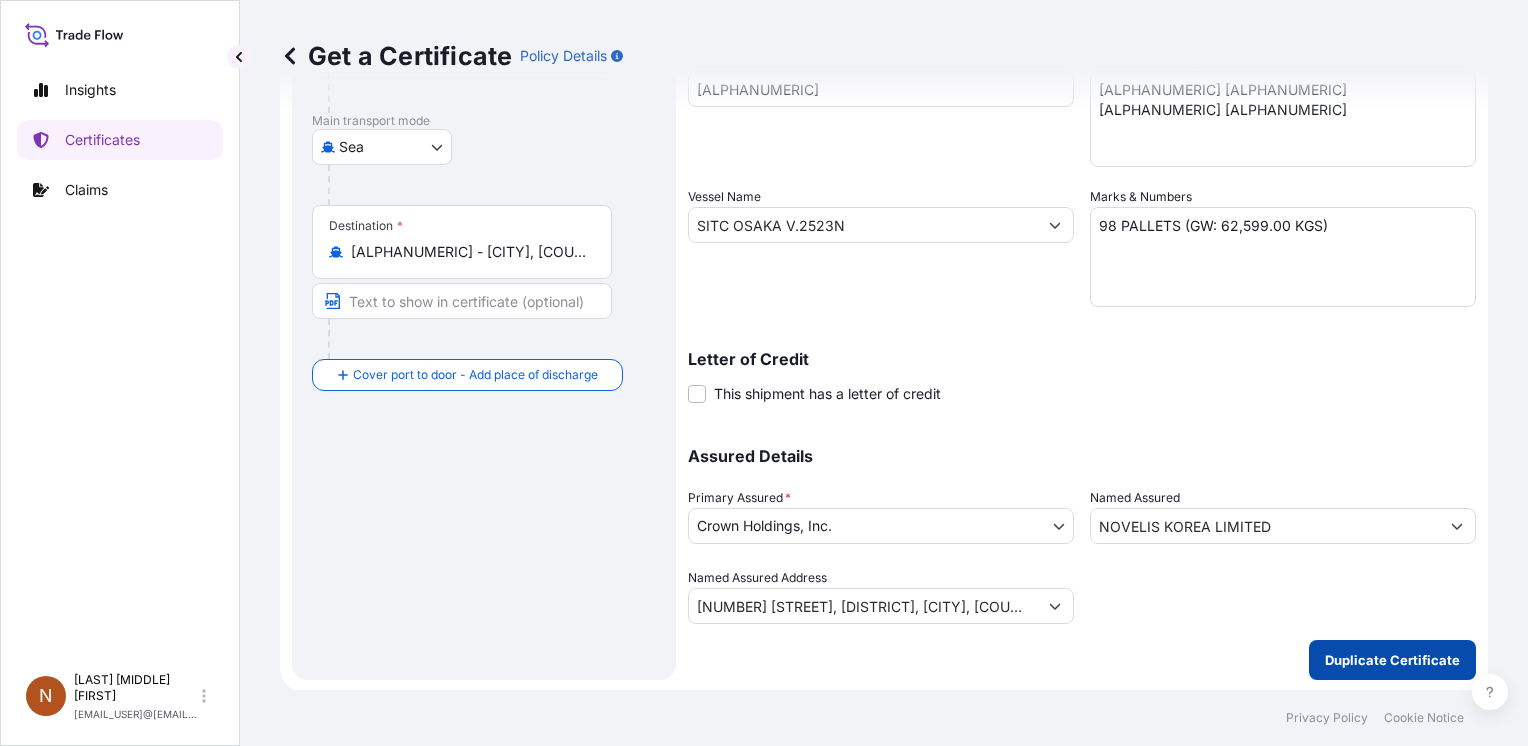 click on "Duplicate Certificate" at bounding box center (1392, 660) 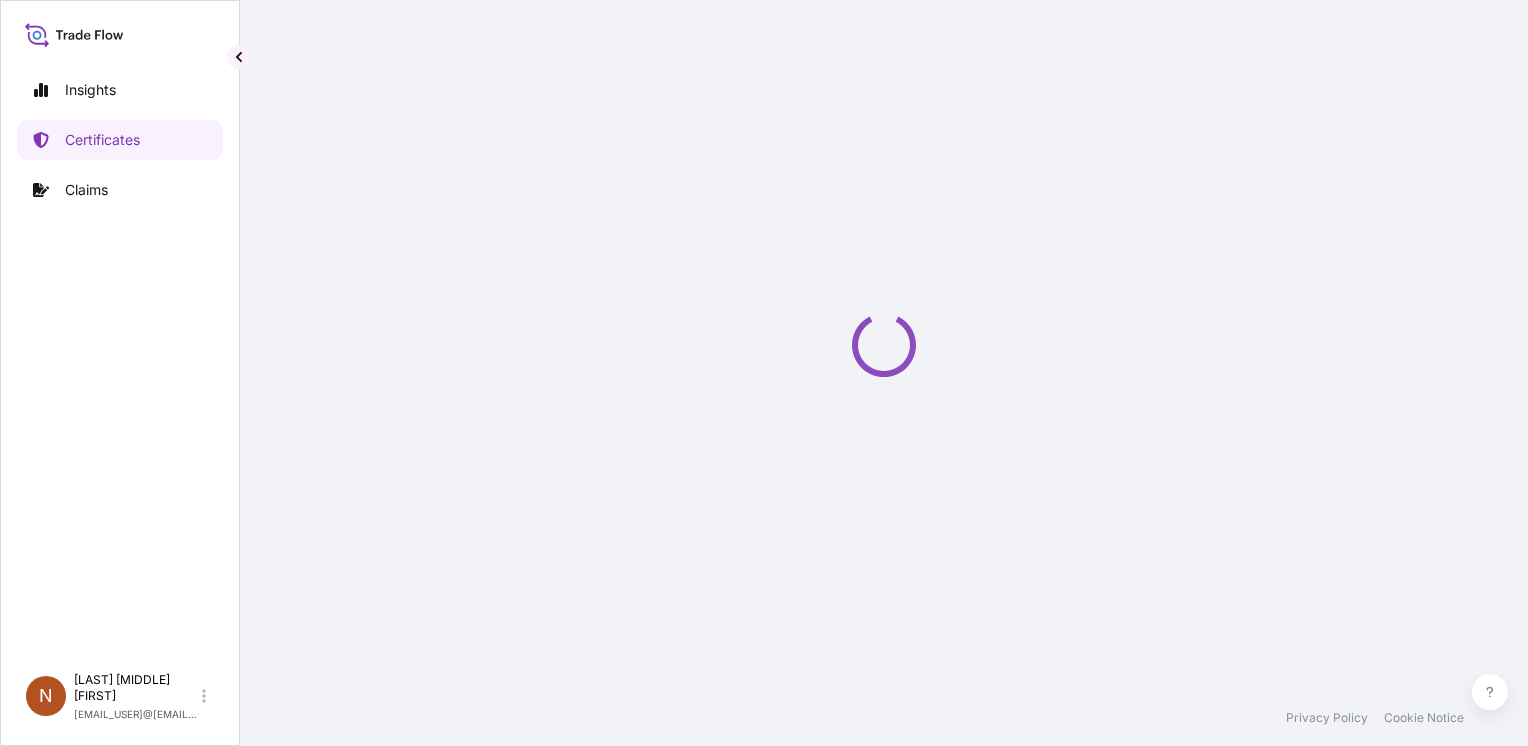 scroll, scrollTop: 0, scrollLeft: 0, axis: both 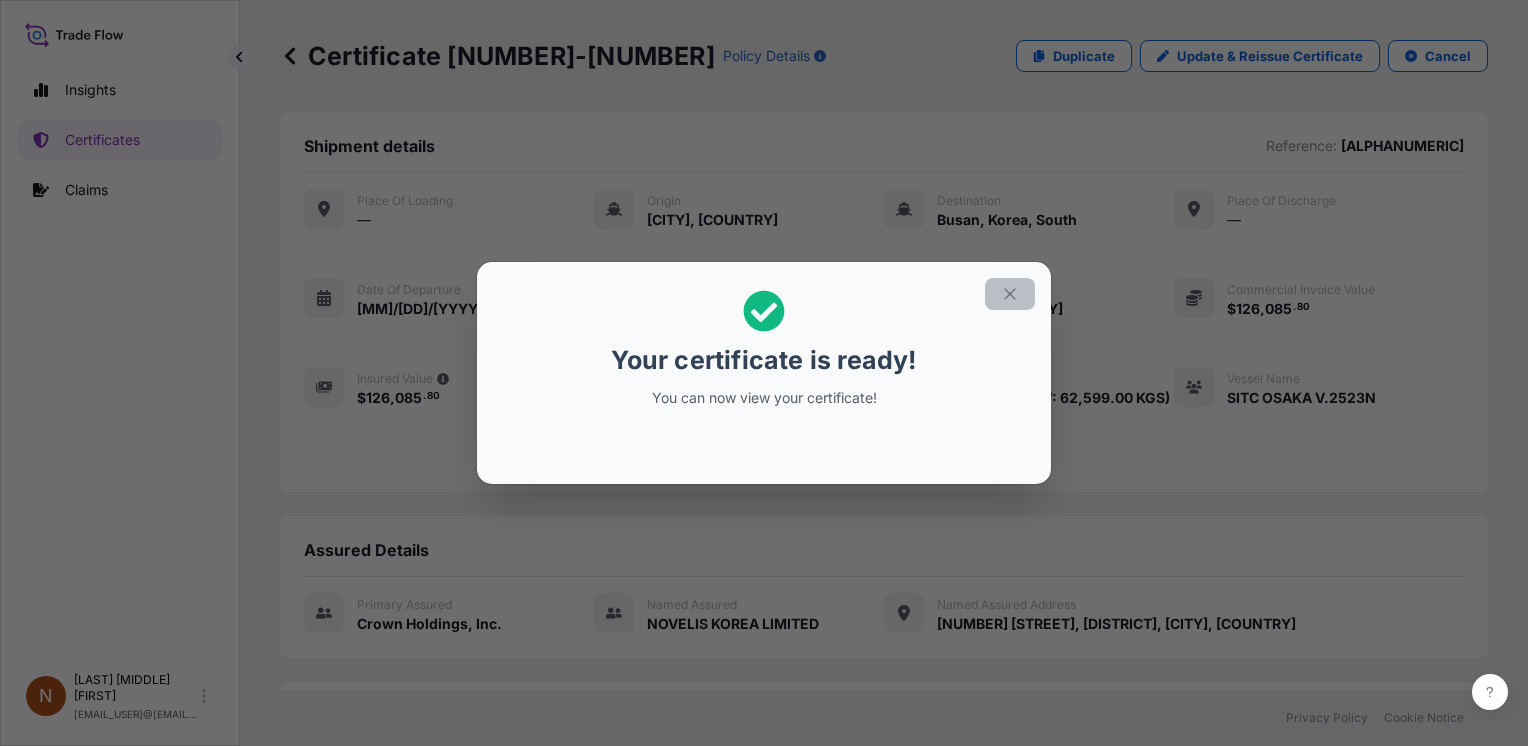 click 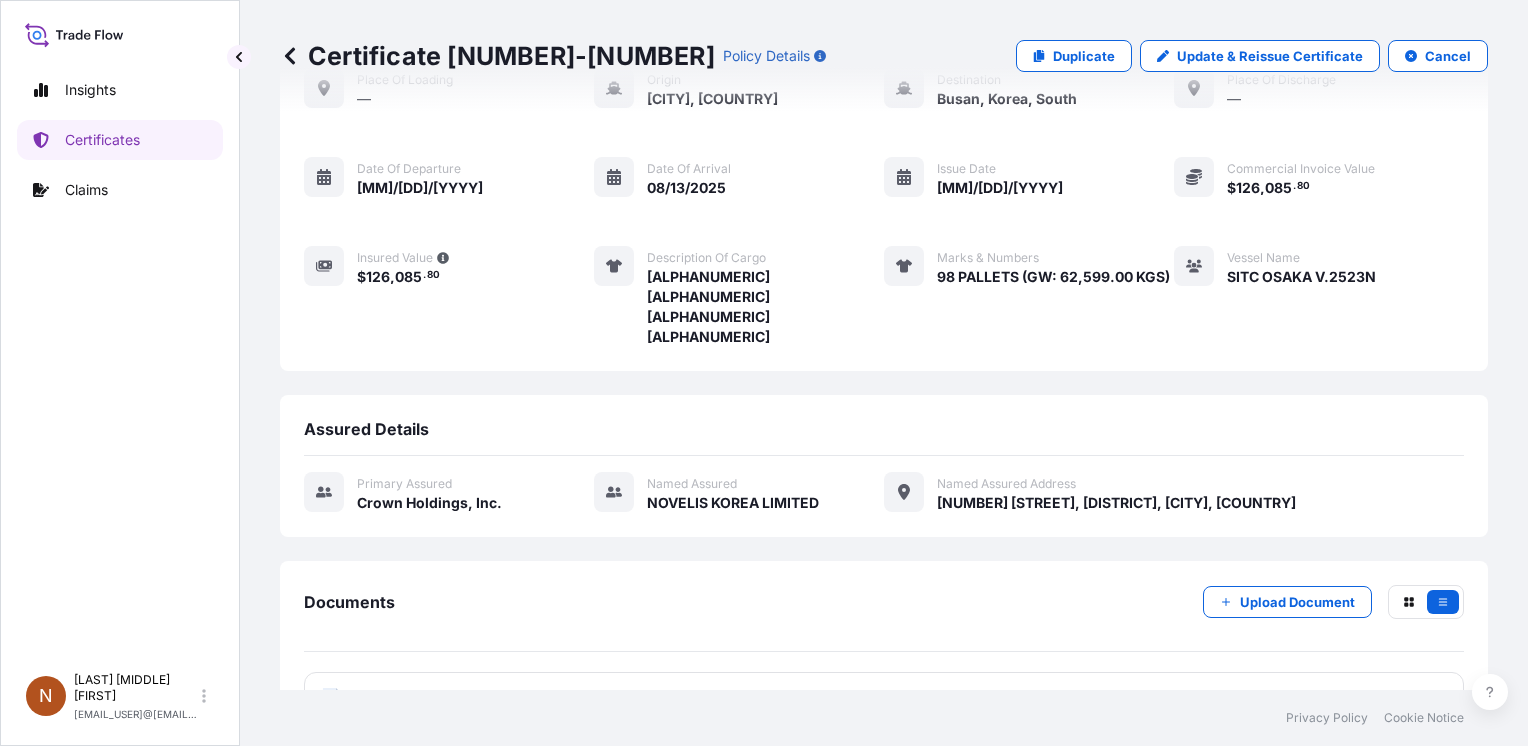 scroll, scrollTop: 245, scrollLeft: 0, axis: vertical 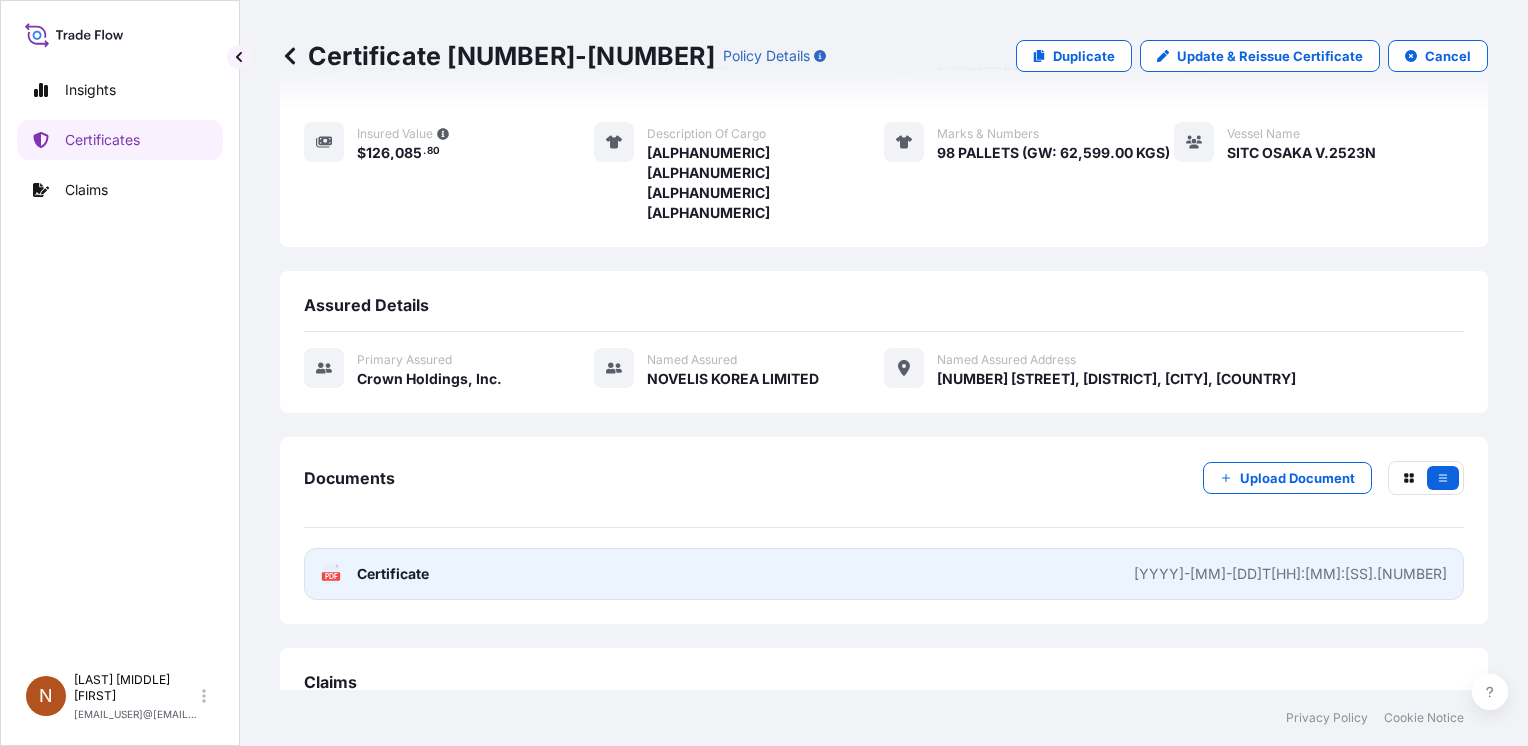 click on "PDF Certificate [YYYY]-[MM]-[DD]T[HH]:[MM]:[SS].[NUMBER]" at bounding box center (884, 574) 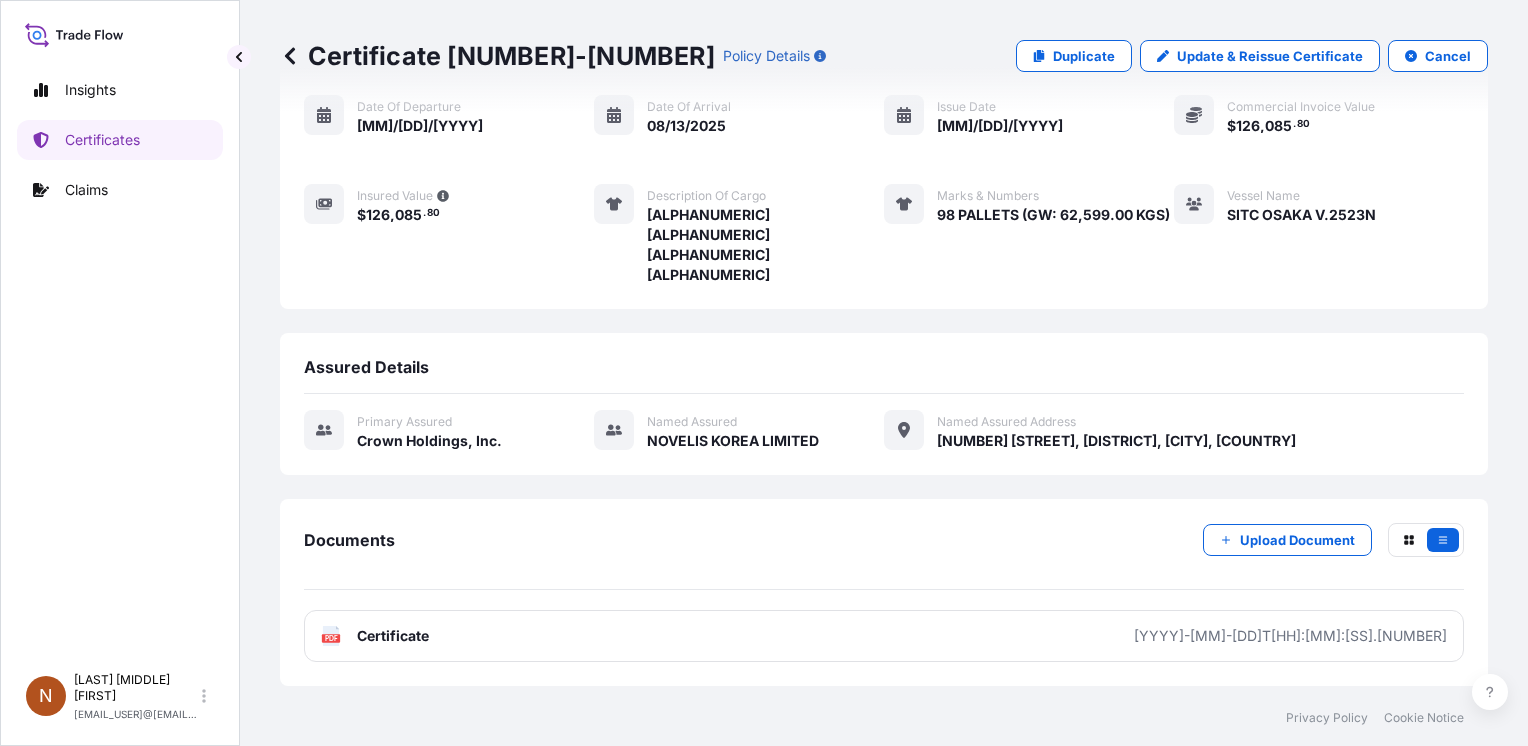 scroll, scrollTop: 145, scrollLeft: 0, axis: vertical 